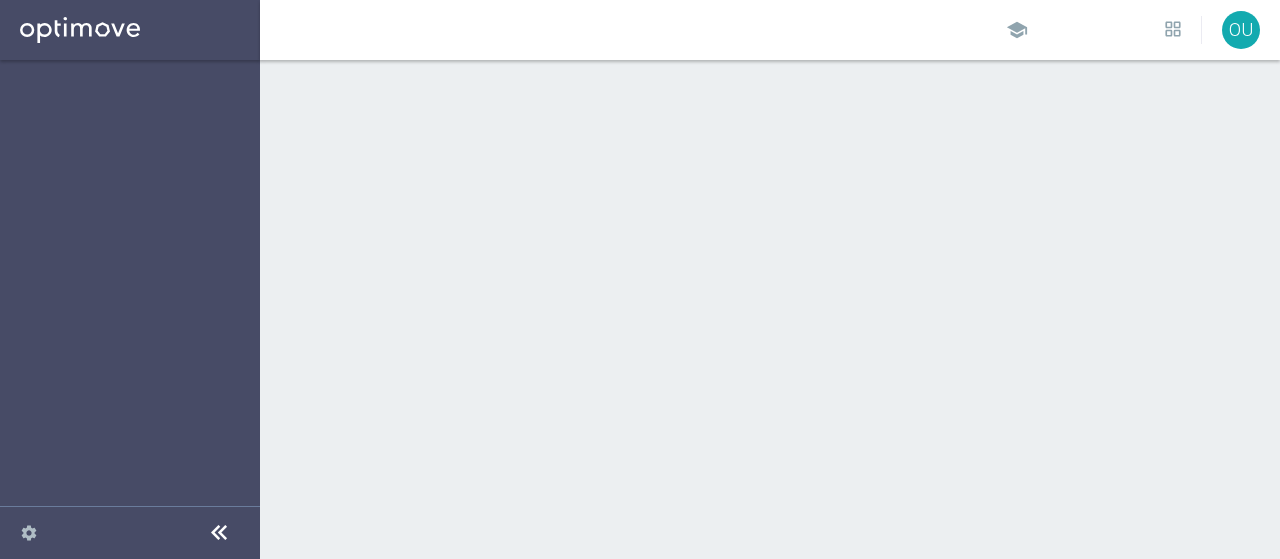 scroll, scrollTop: 0, scrollLeft: 0, axis: both 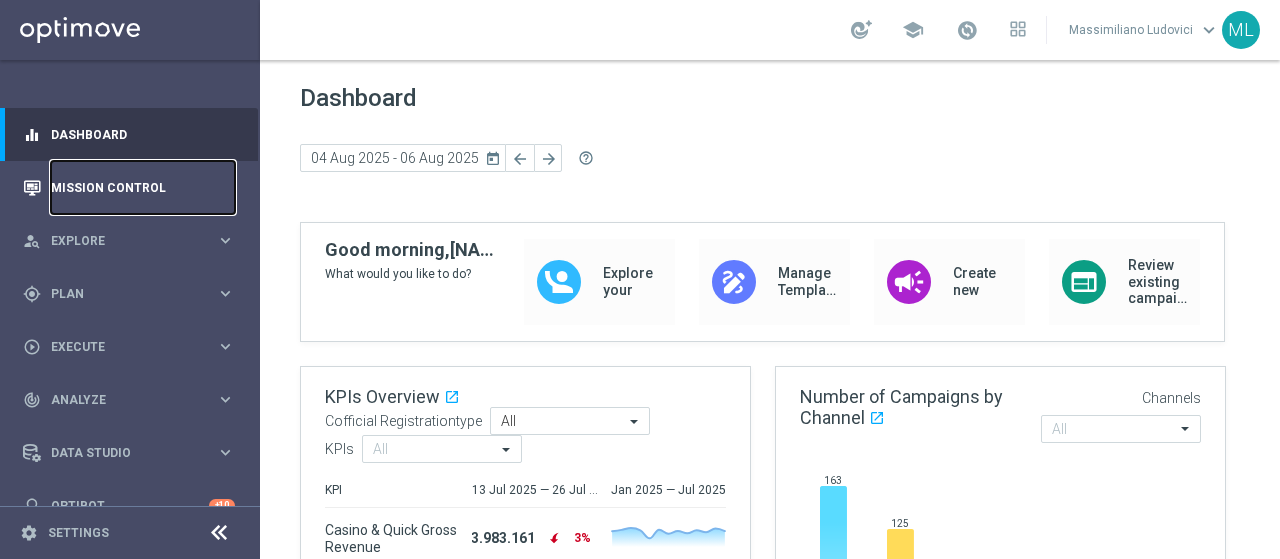 click on "Mission Control" at bounding box center (143, 187) 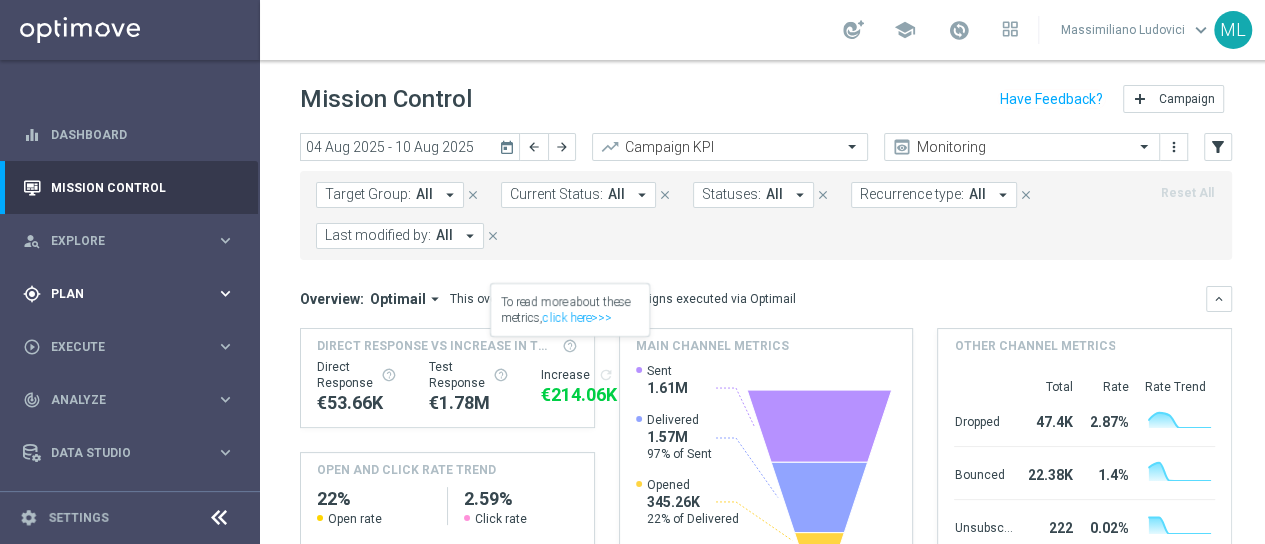 click on "gps_fixed
Plan
keyboard_arrow_right" at bounding box center [129, 293] 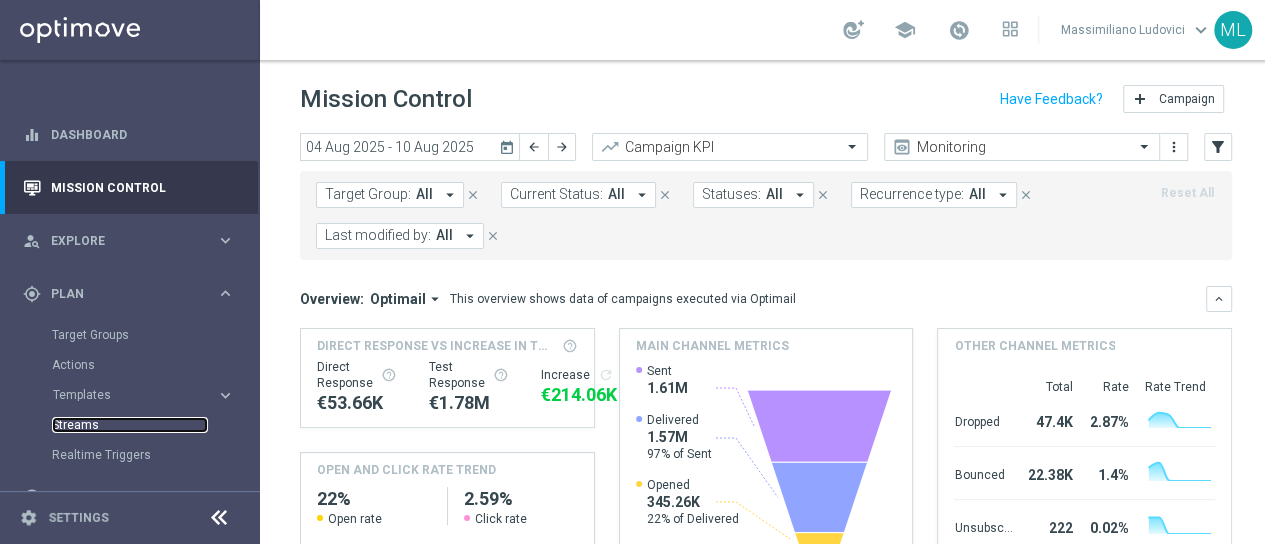 click on "Streams" at bounding box center [130, 425] 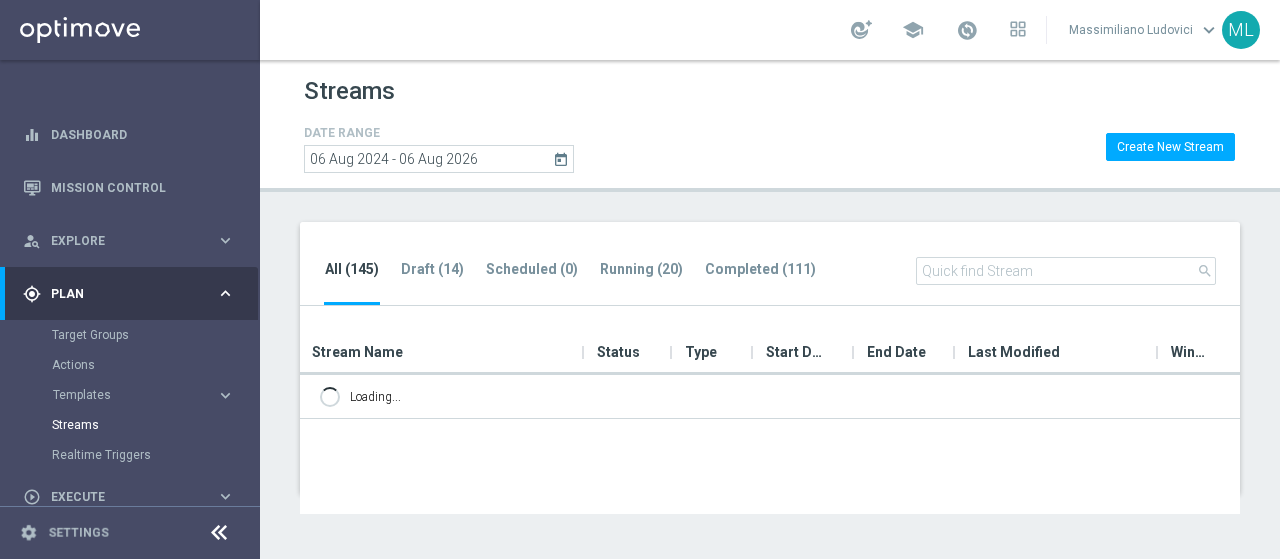 scroll, scrollTop: 0, scrollLeft: 0, axis: both 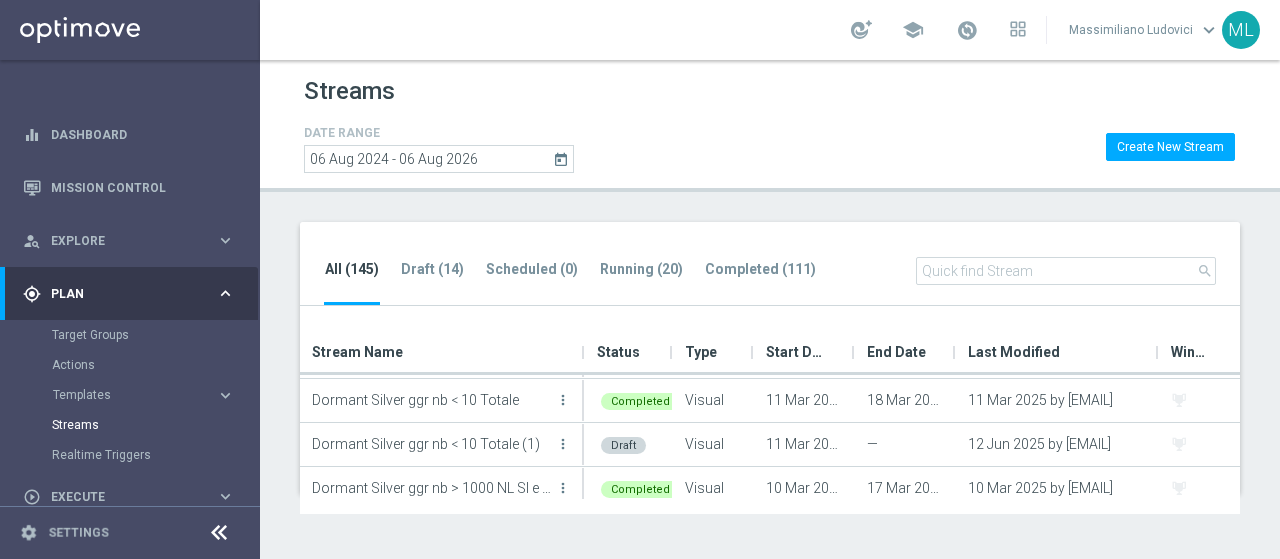 click 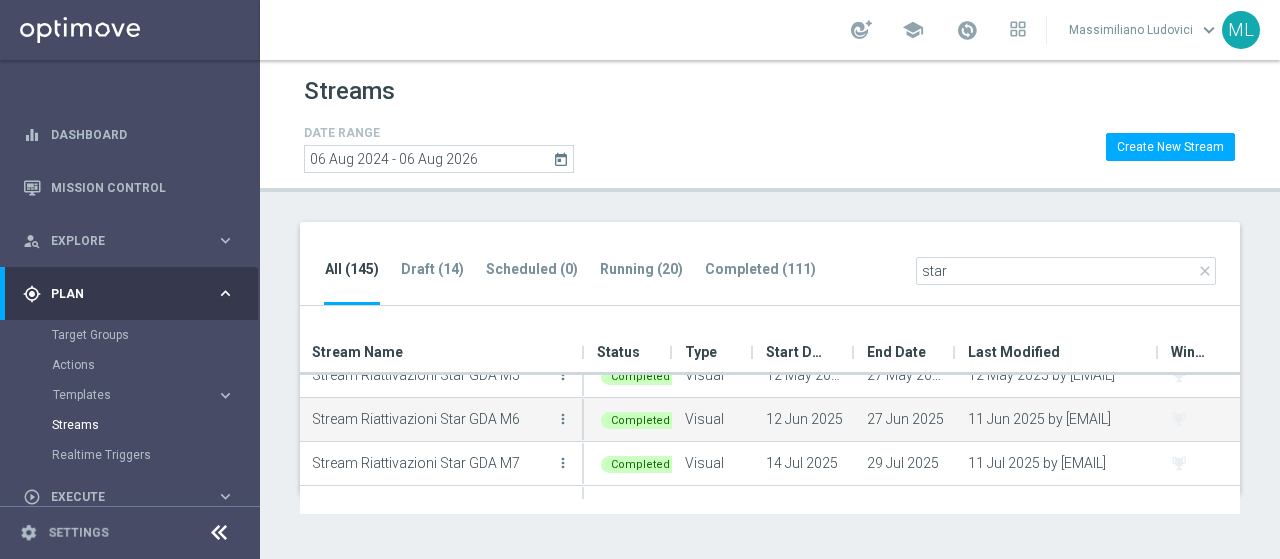 scroll, scrollTop: 95, scrollLeft: 0, axis: vertical 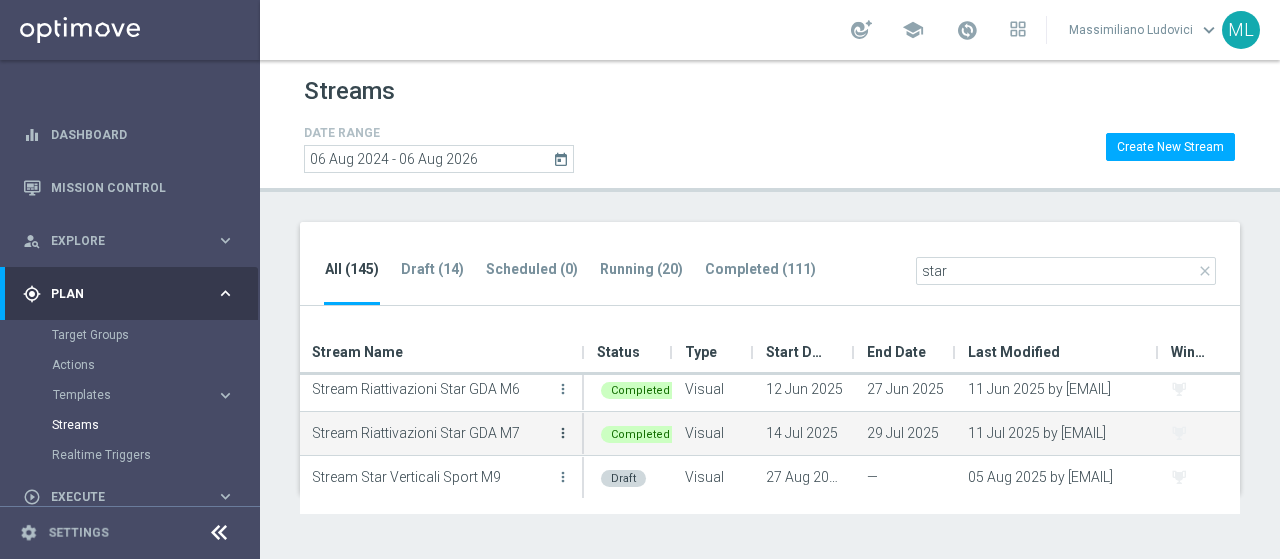 type on "star" 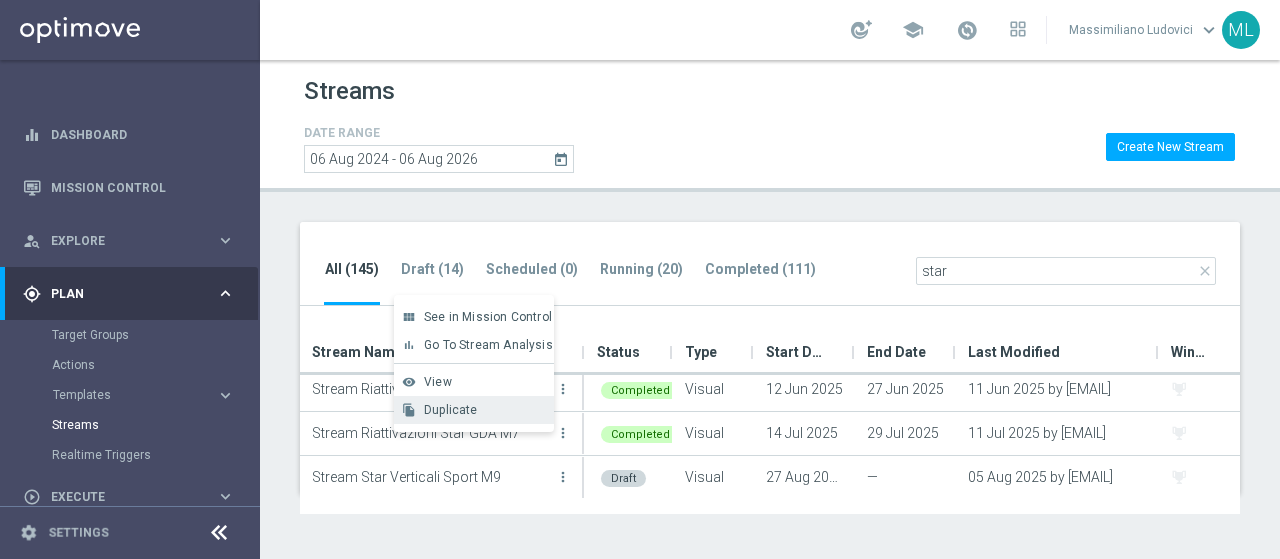 click on "Duplicate" at bounding box center [451, 410] 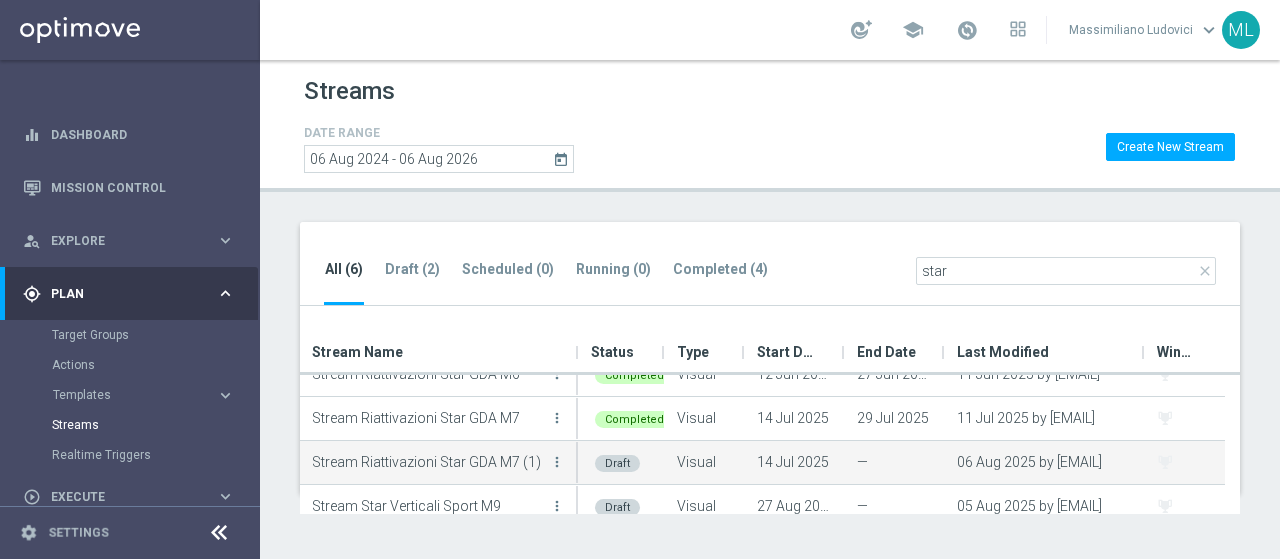 scroll, scrollTop: 124, scrollLeft: 0, axis: vertical 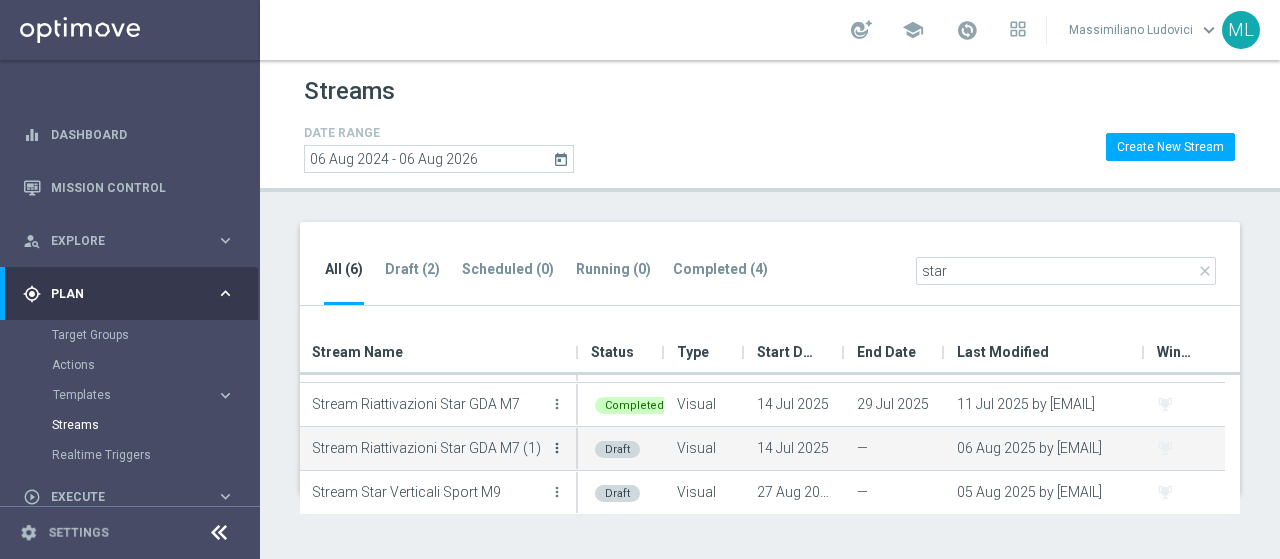 click on "more_vert" 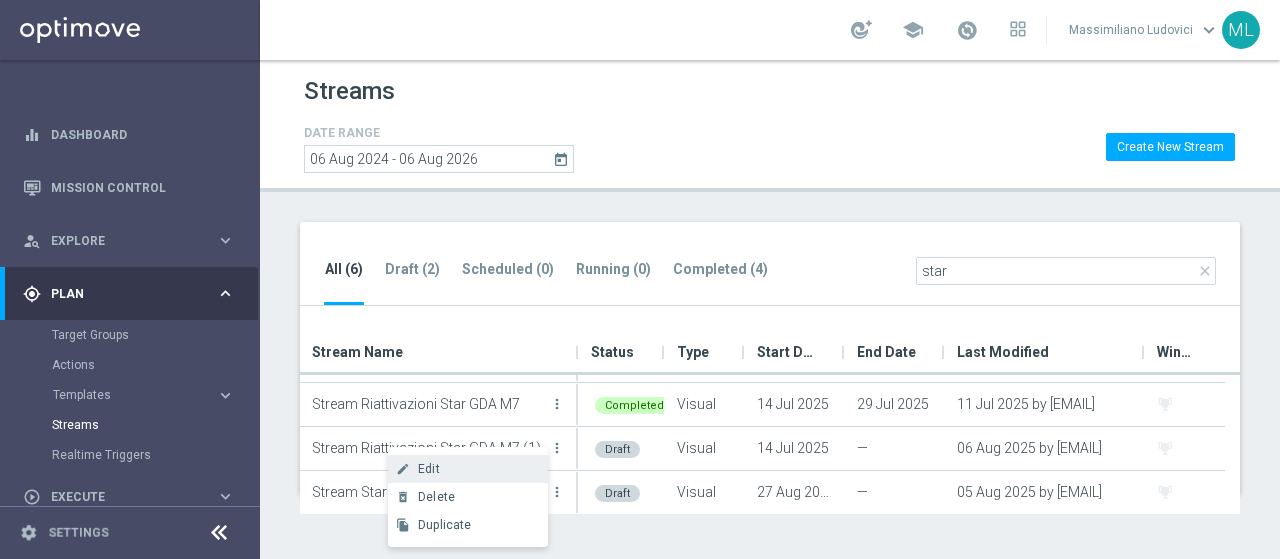 click on "Edit" at bounding box center [429, 469] 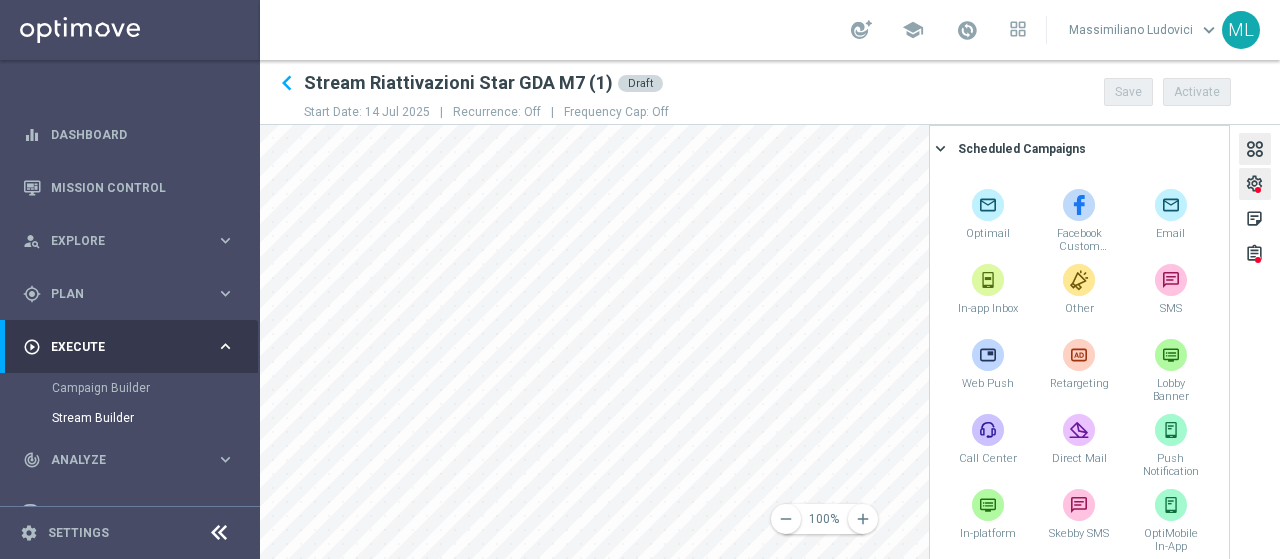 click 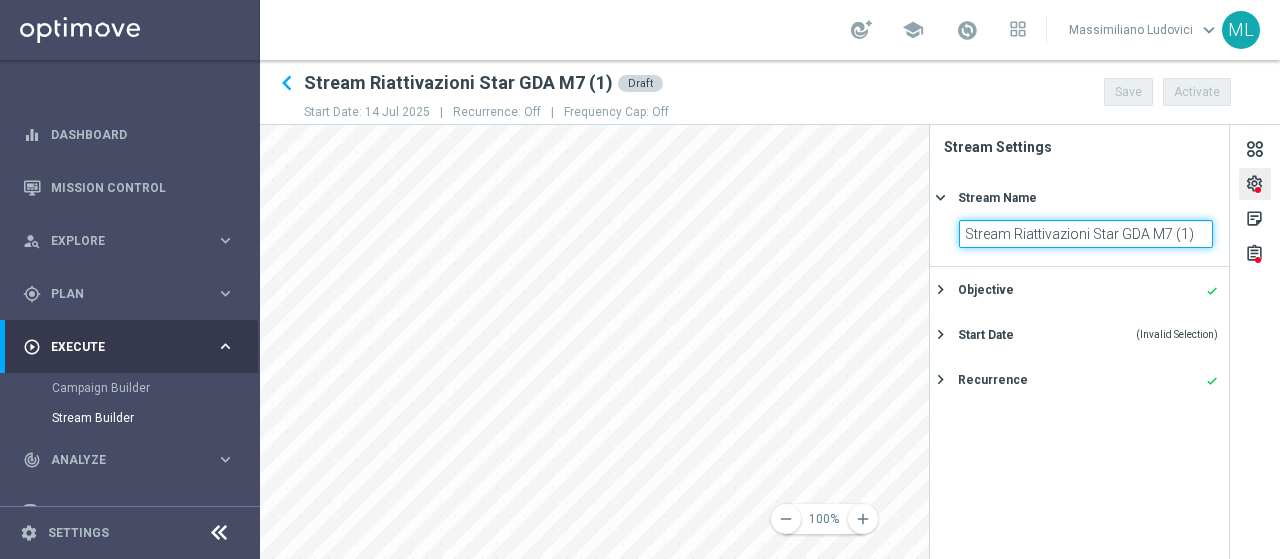 click on "Stream Riattivazioni Star GDA M7 (1)" 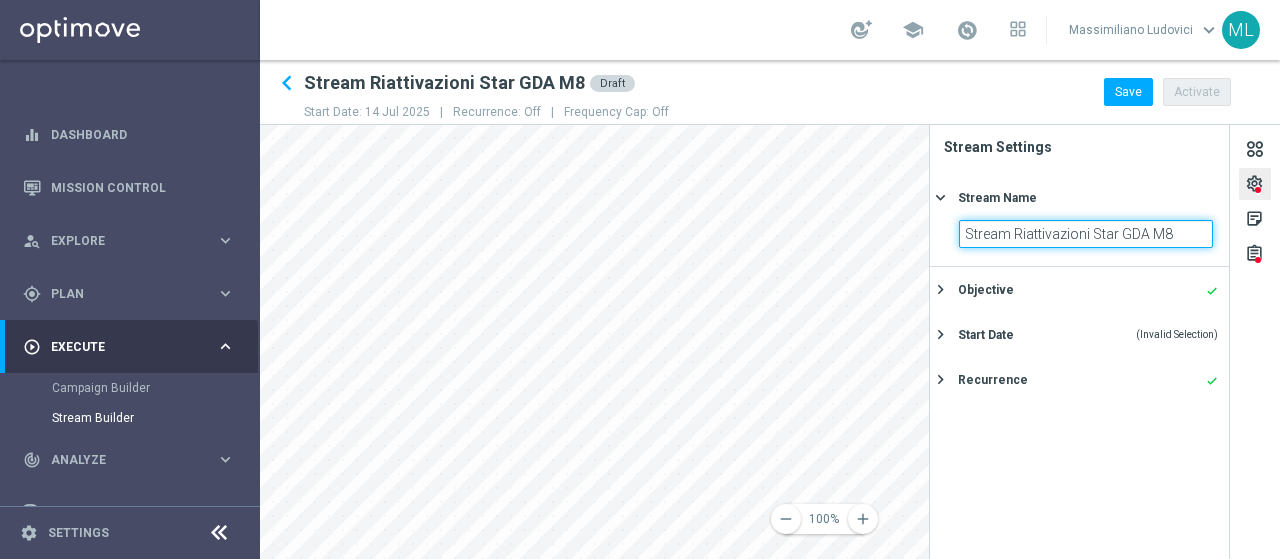 type on "Stream Riattivazioni Star GDA M8" 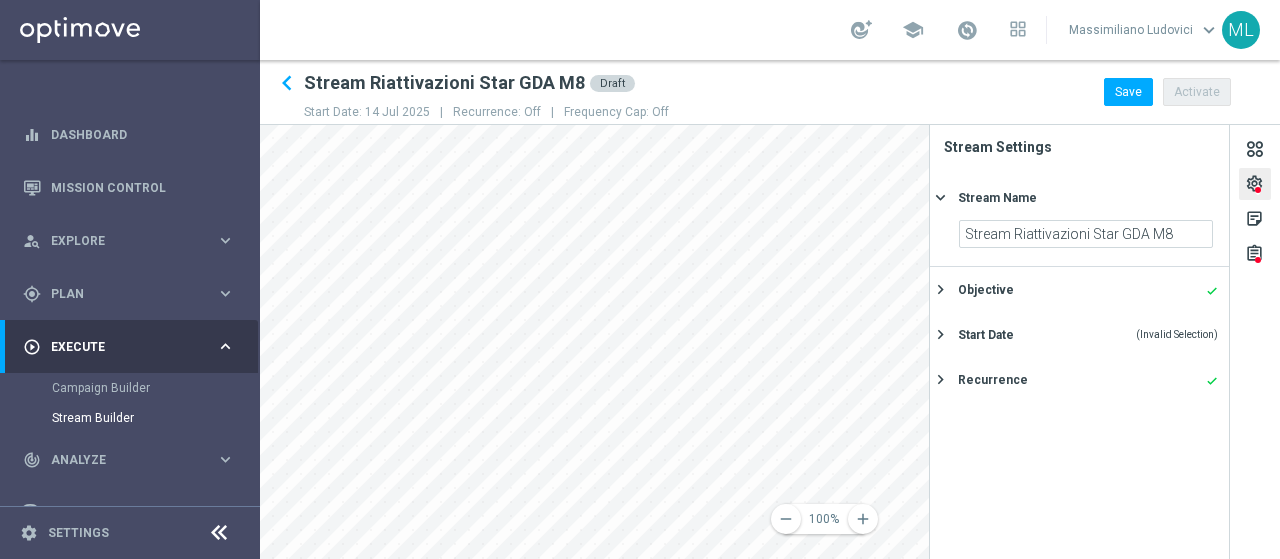 click on "settings" 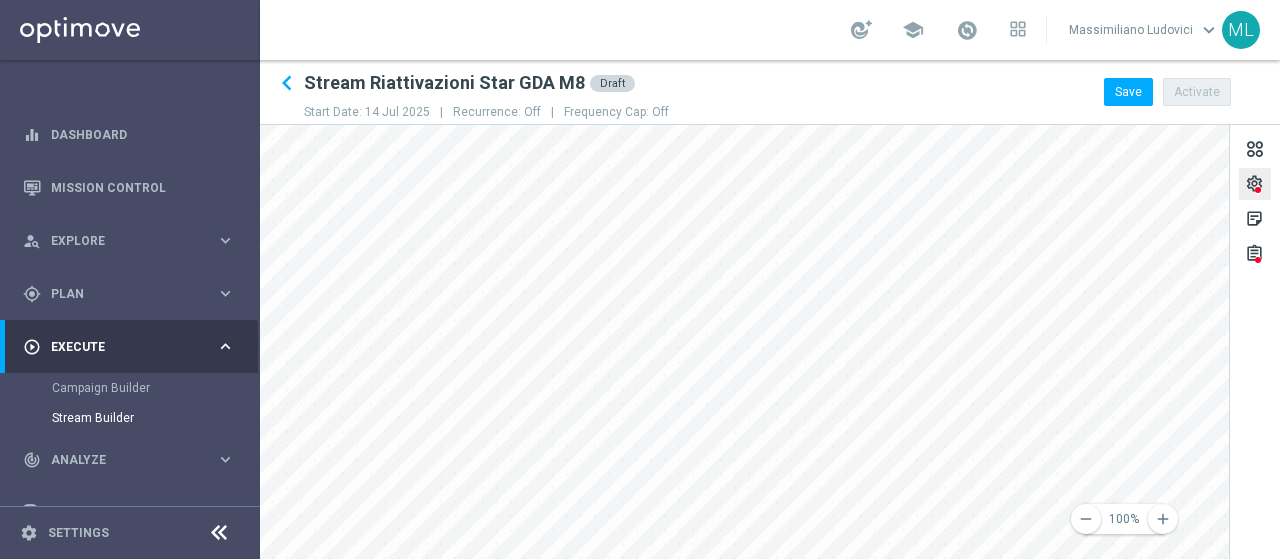 click on "settings" 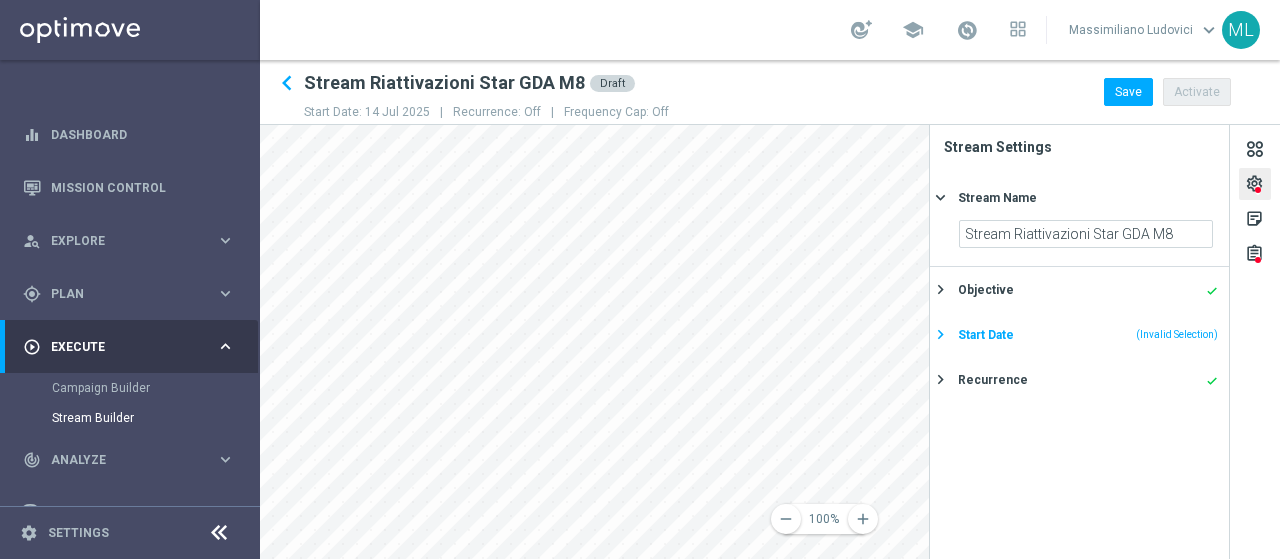 click on "Start Date
(Invalid Selection)" 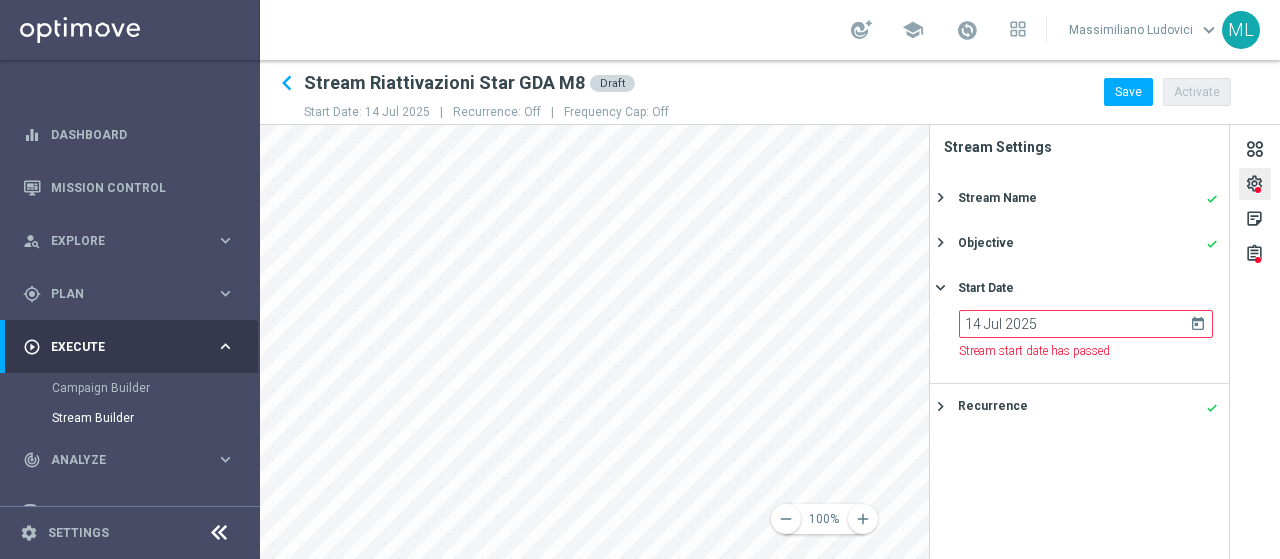 click on "today" 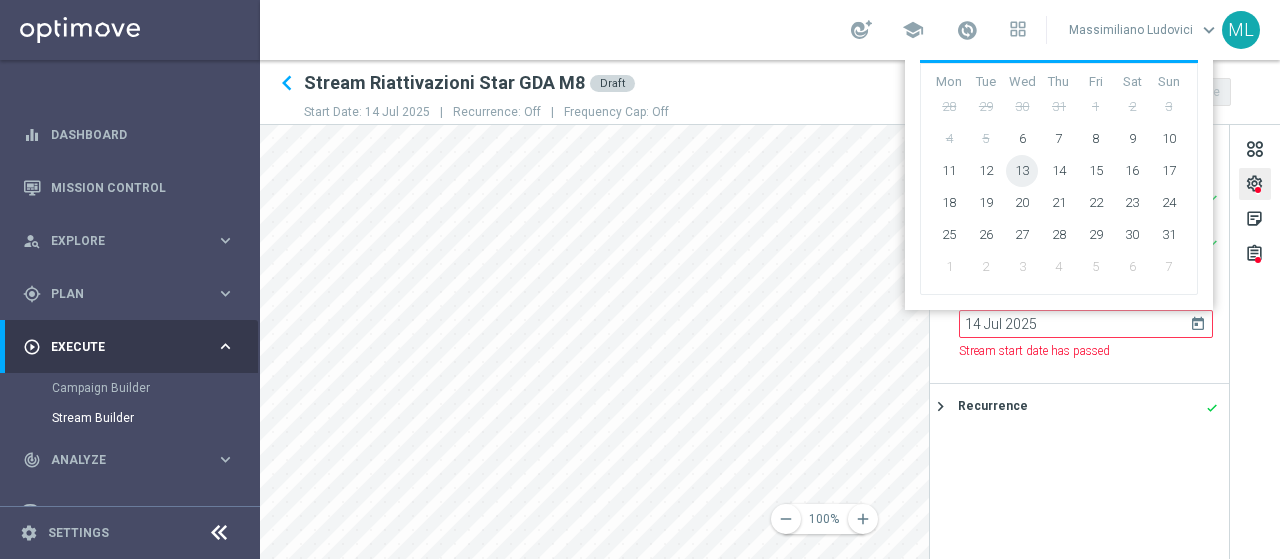 click on "13" 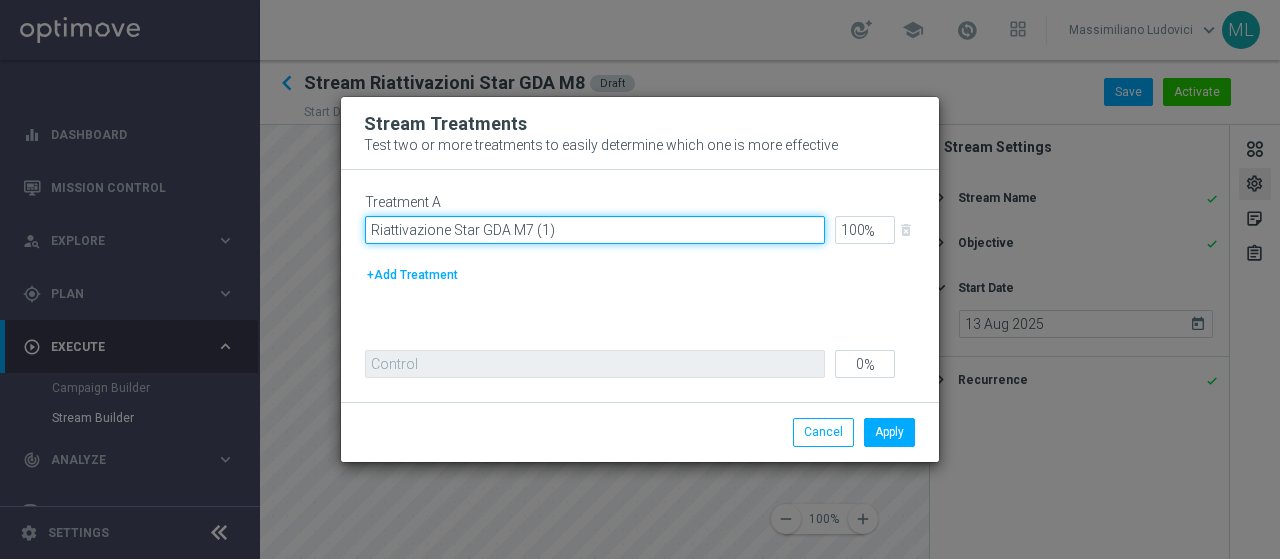 drag, startPoint x: 522, startPoint y: 230, endPoint x: 588, endPoint y: 230, distance: 66 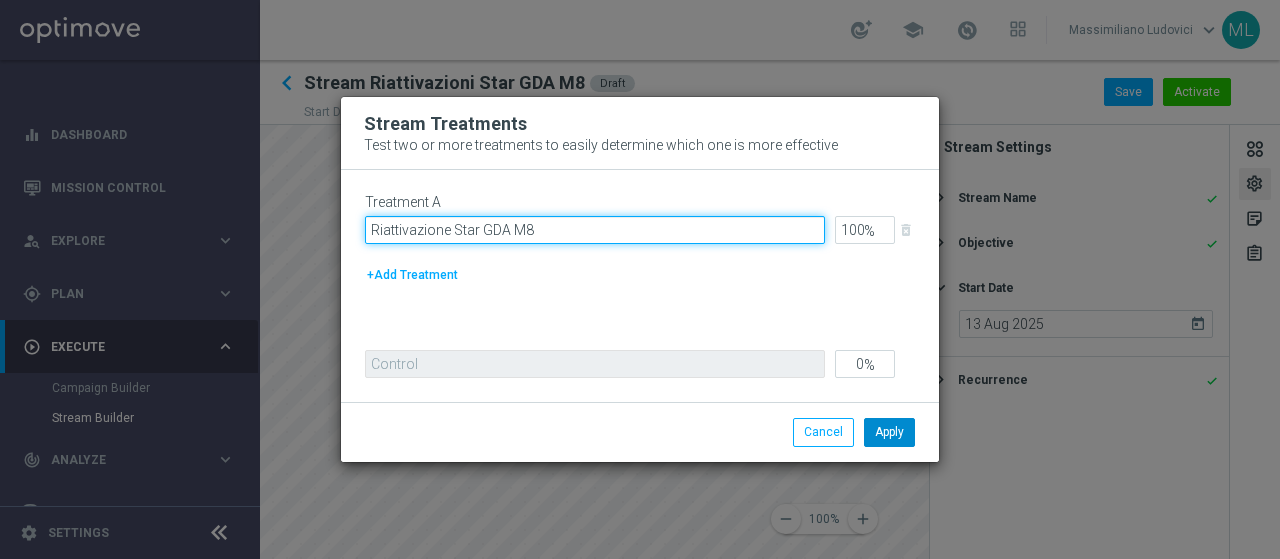 type on "Riattivazione Star GDA M8" 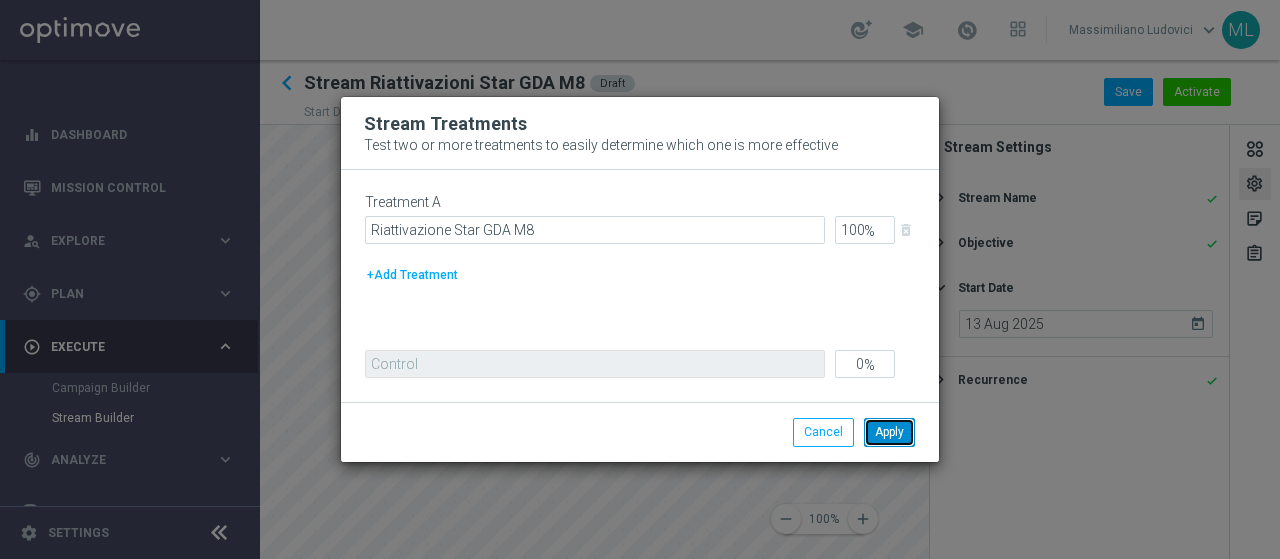 click on "Apply" 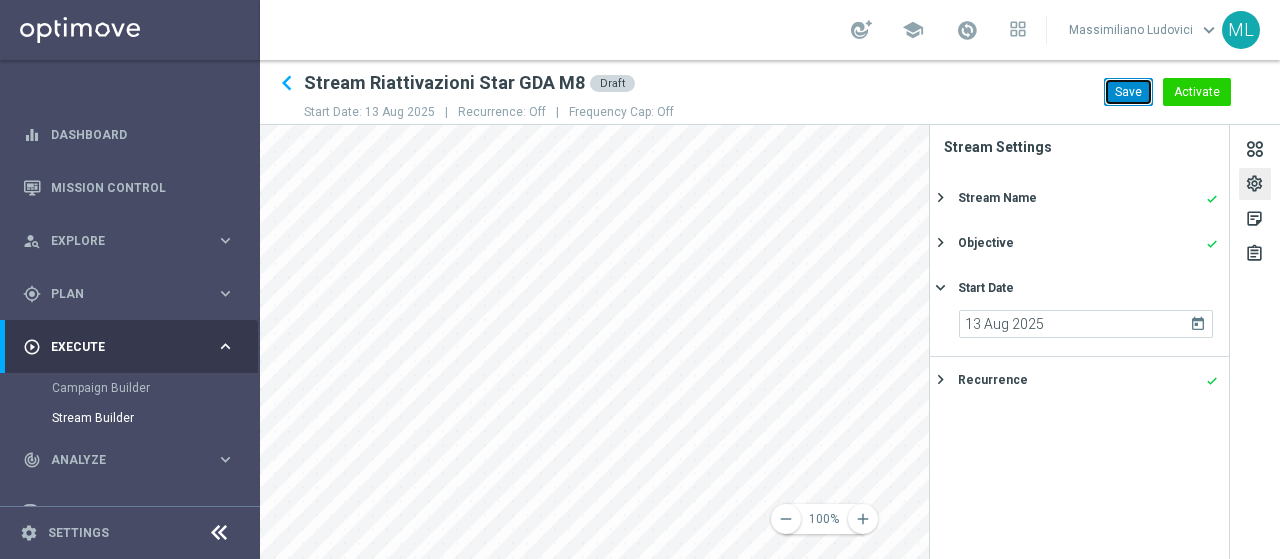 click on "Save" 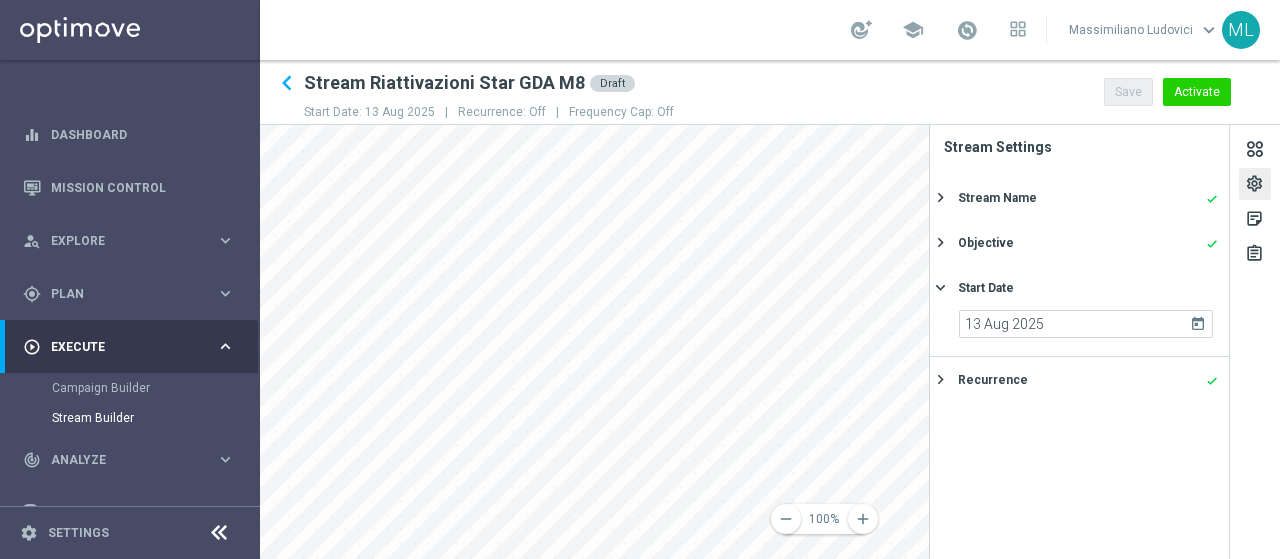 click on "settings" 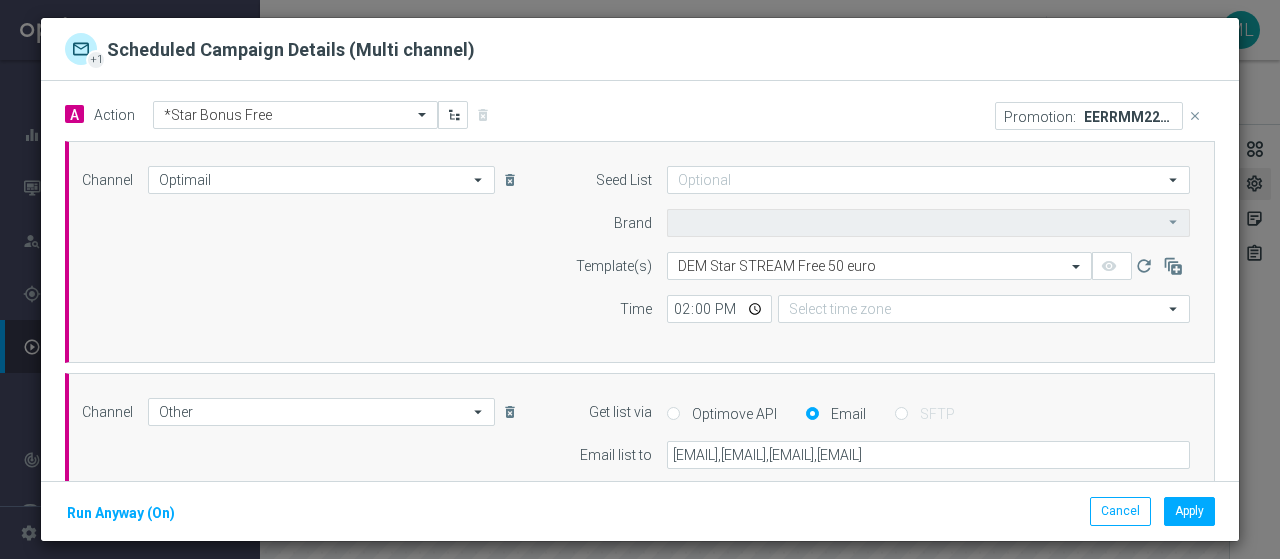 type on "Sisal Marketing" 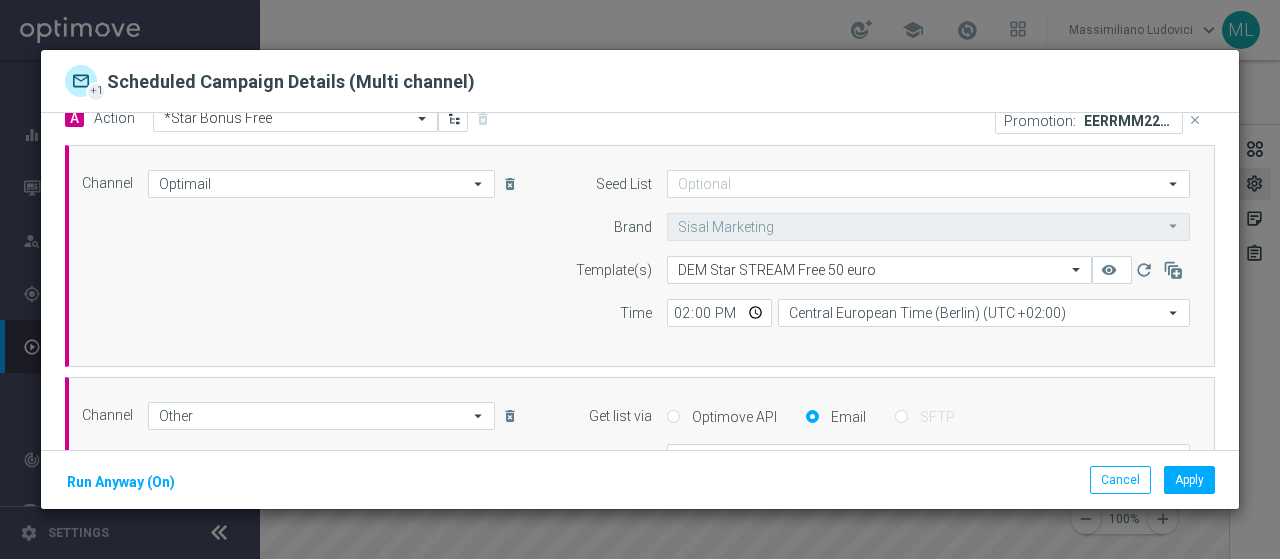 scroll, scrollTop: 0, scrollLeft: 0, axis: both 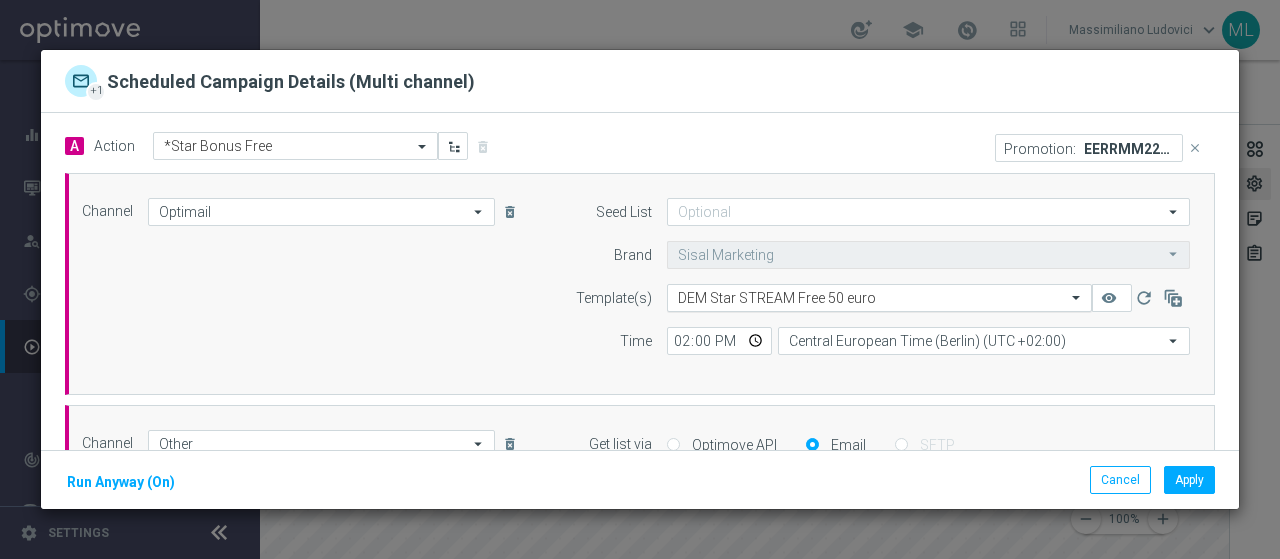 click 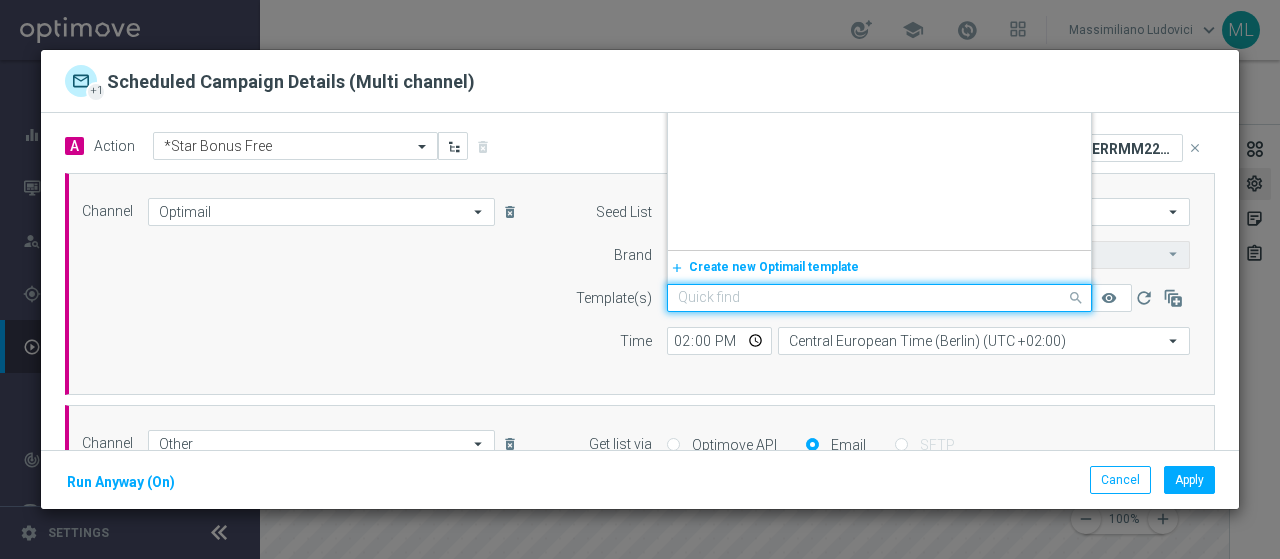click 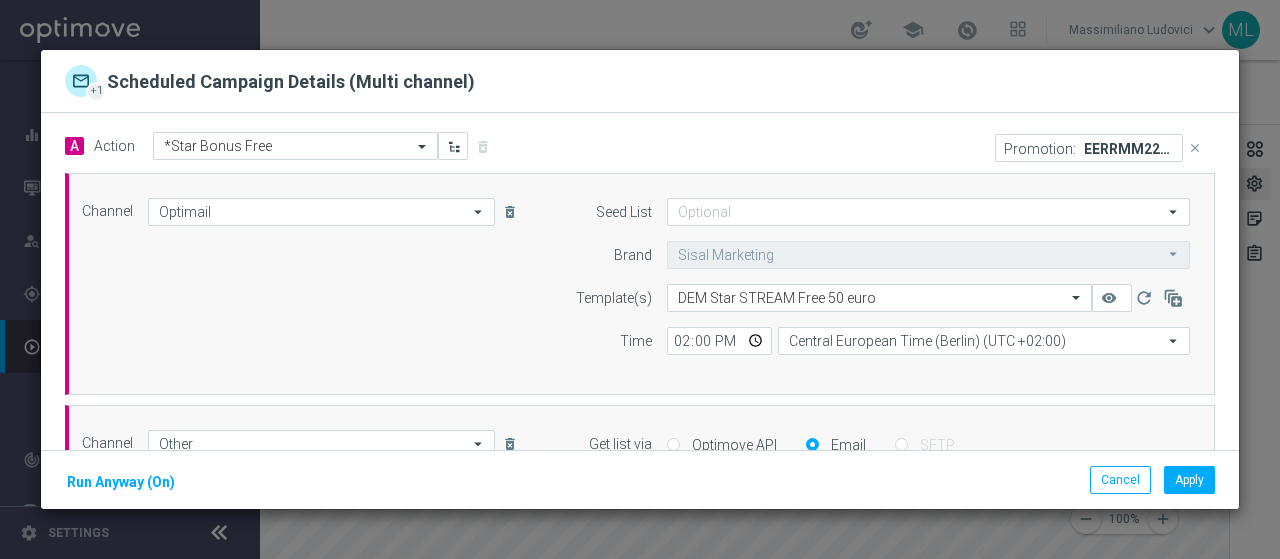 click on "Channel
Optimail
Optimail
arrow_drop_down
Drag here to set row groups Drag here to set column labels
Show Selected
1 of 20
Optimail" 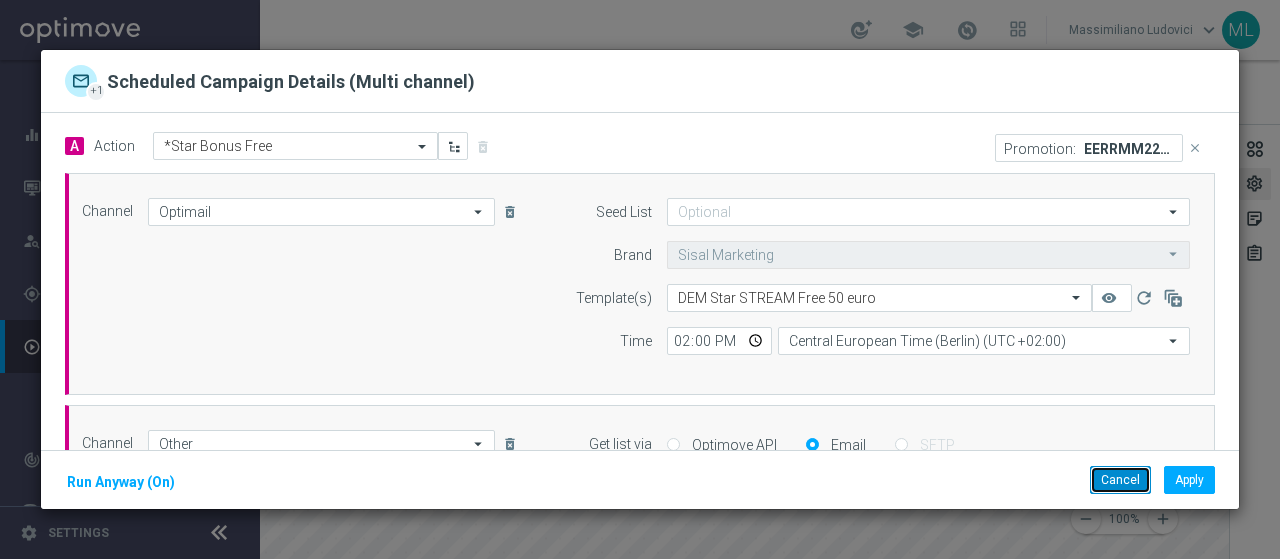 click on "Cancel" 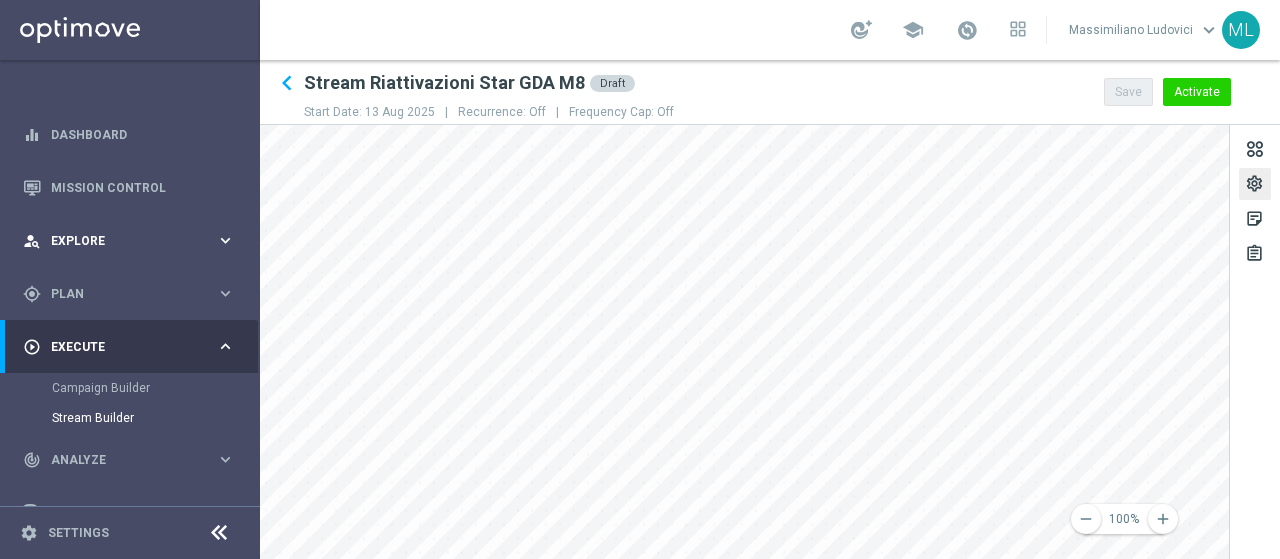 click on "Explore" at bounding box center [133, 241] 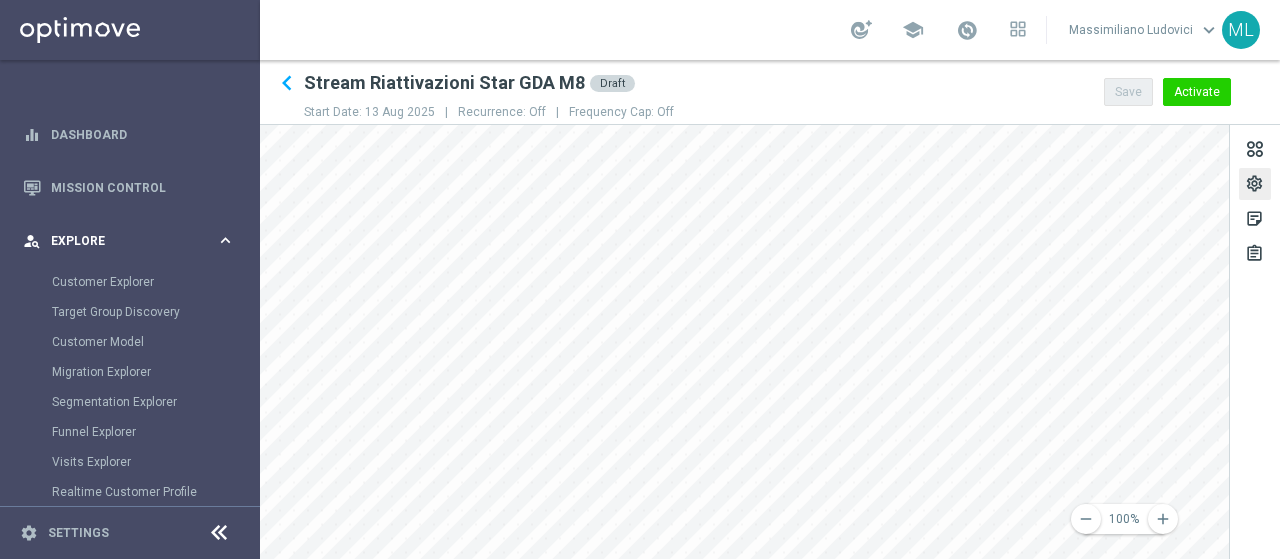 click on "Explore" at bounding box center (133, 241) 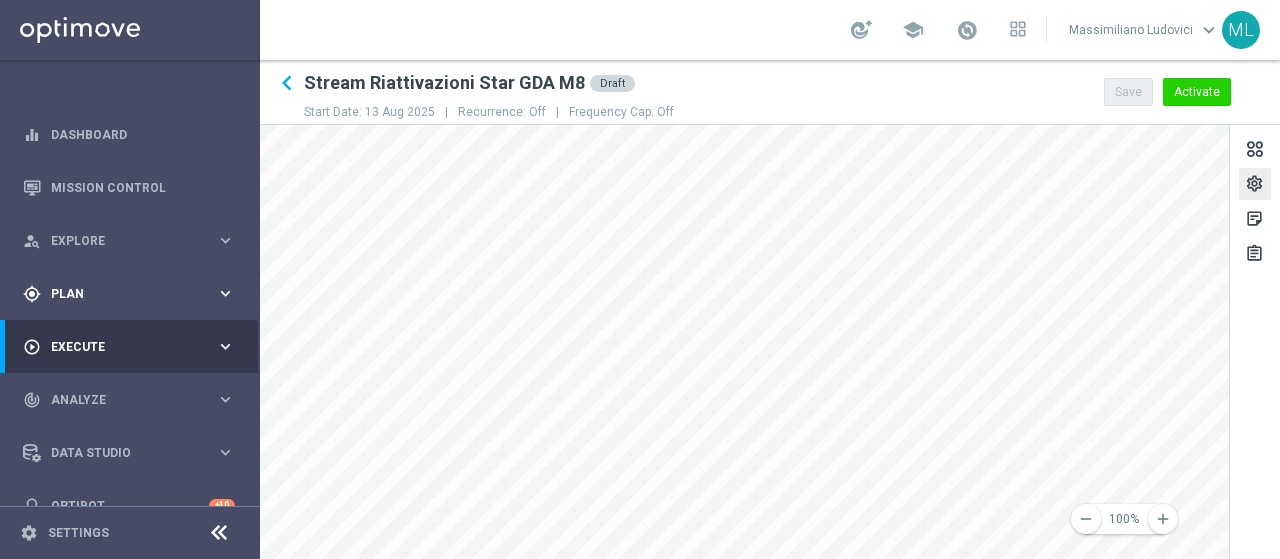 click on "Plan" at bounding box center (133, 294) 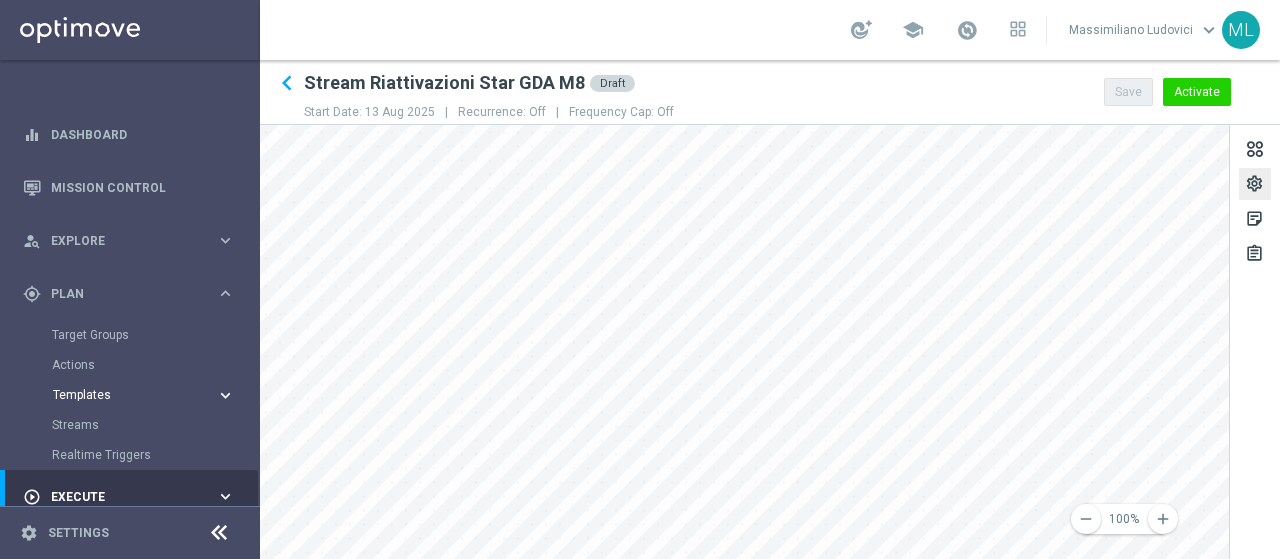 click on "Templates
keyboard_arrow_right" at bounding box center (144, 395) 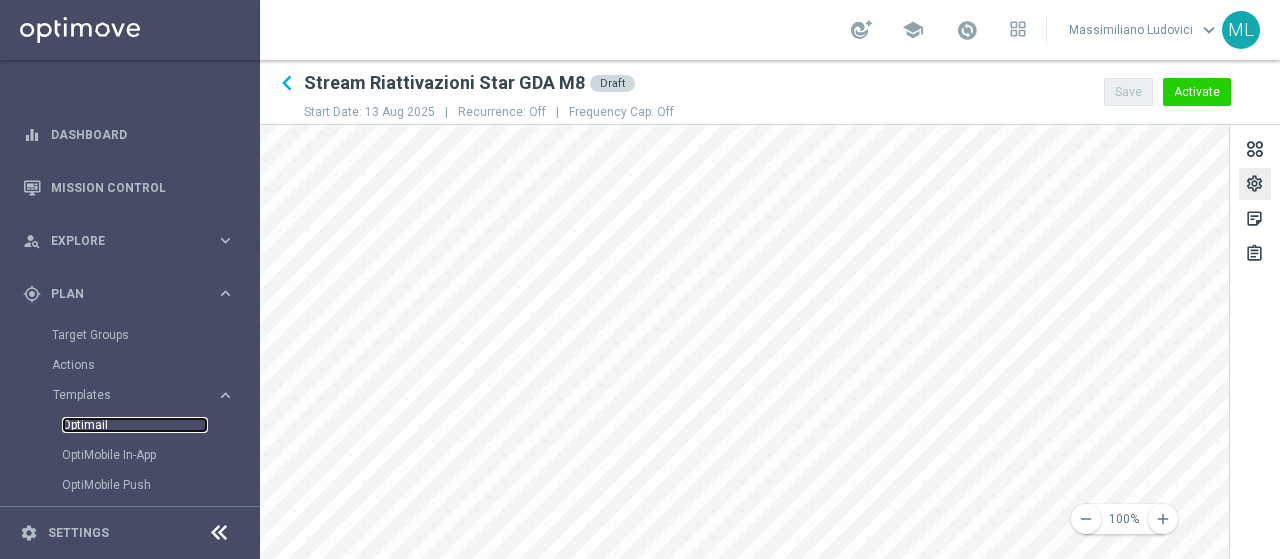 click on "Optimail" at bounding box center (135, 425) 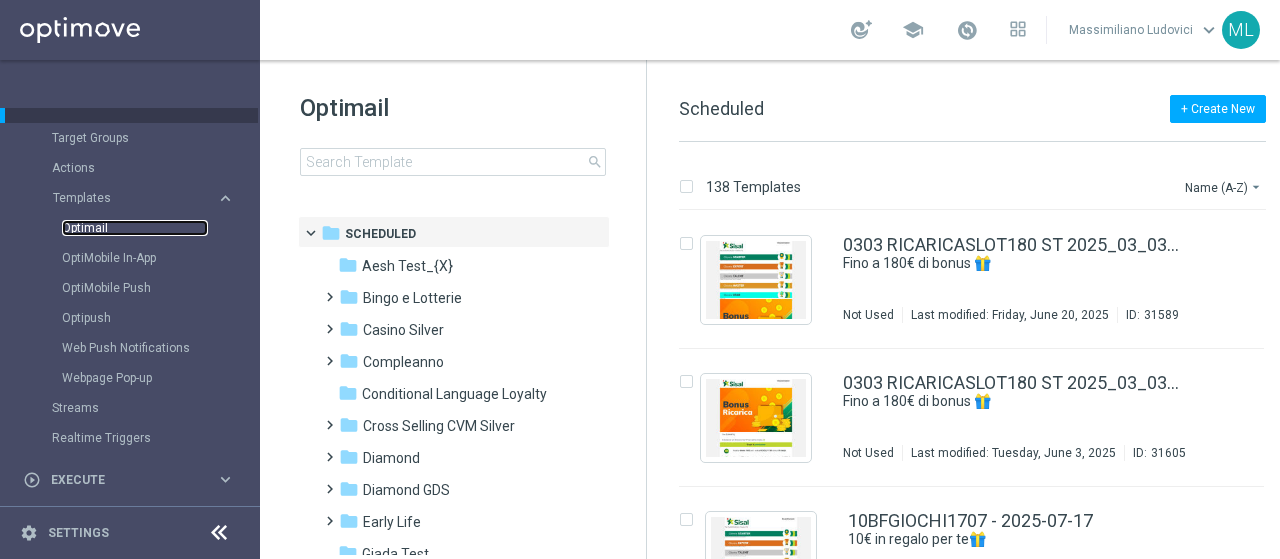 scroll, scrollTop: 200, scrollLeft: 0, axis: vertical 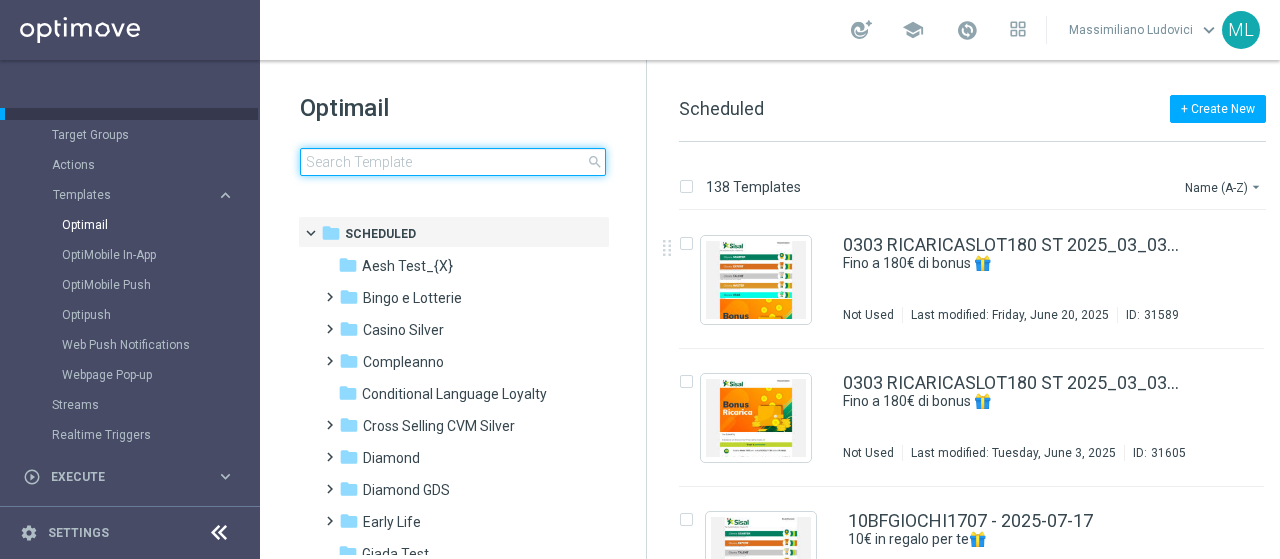 click 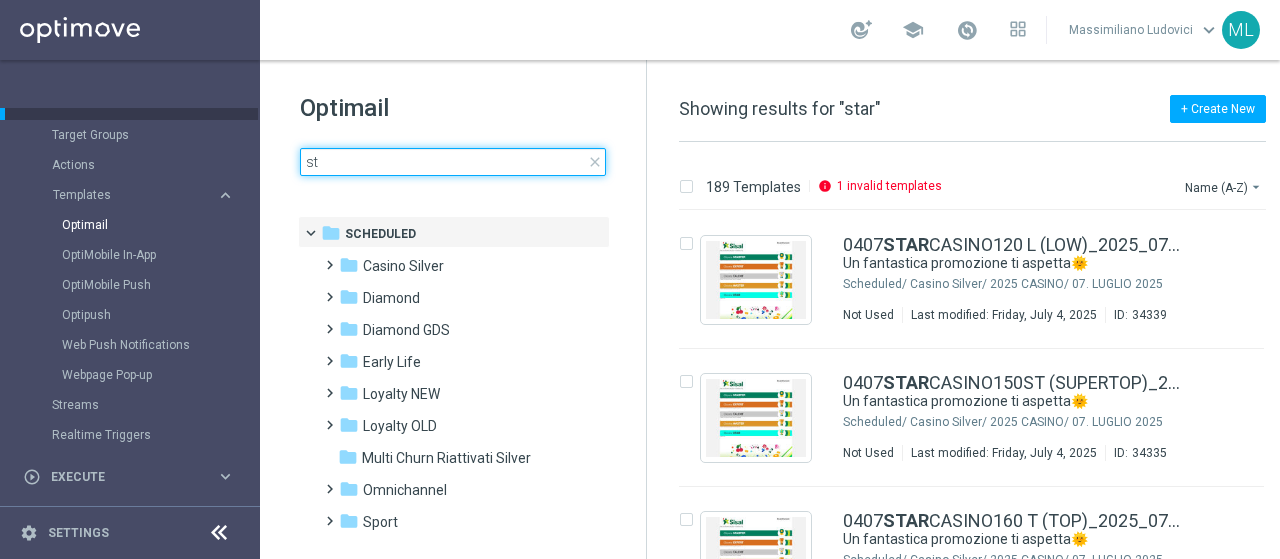 type on "s" 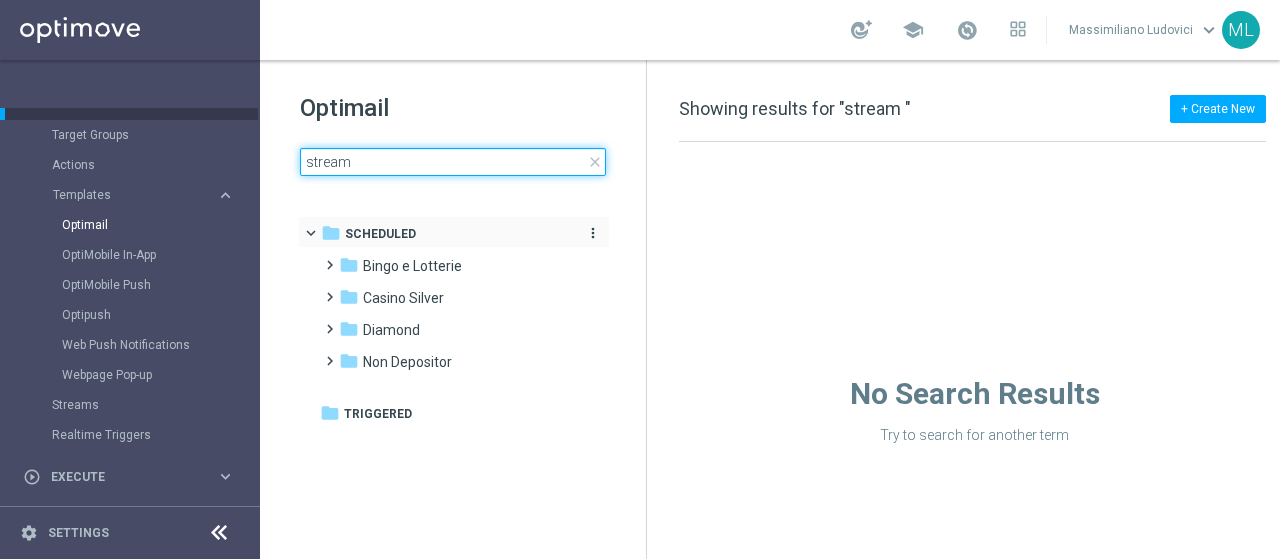 type on "stream" 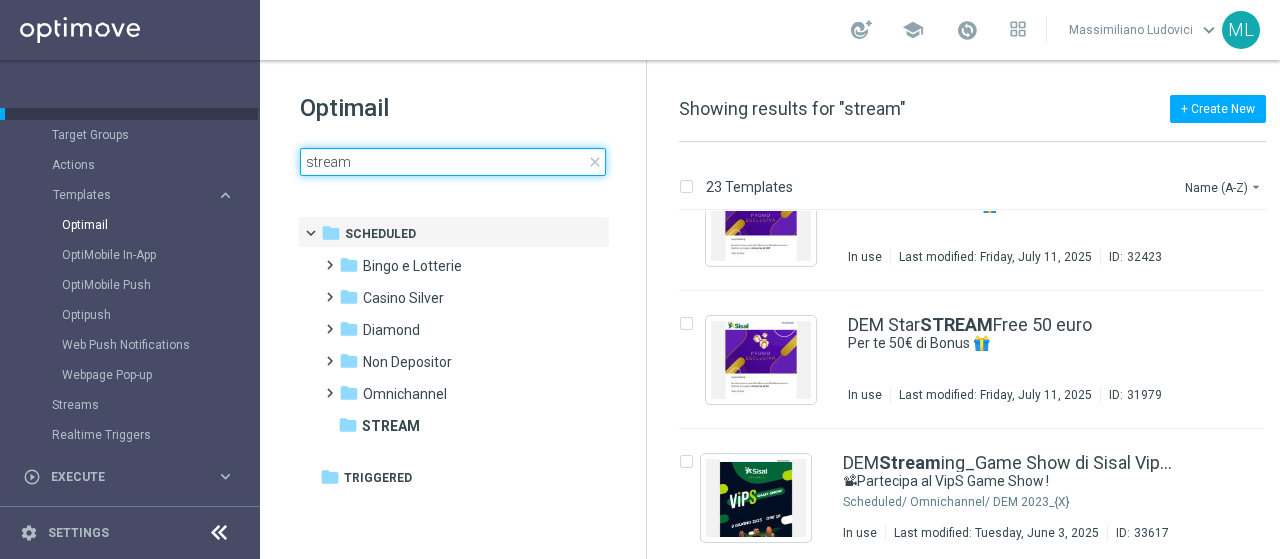 scroll, scrollTop: 0, scrollLeft: 0, axis: both 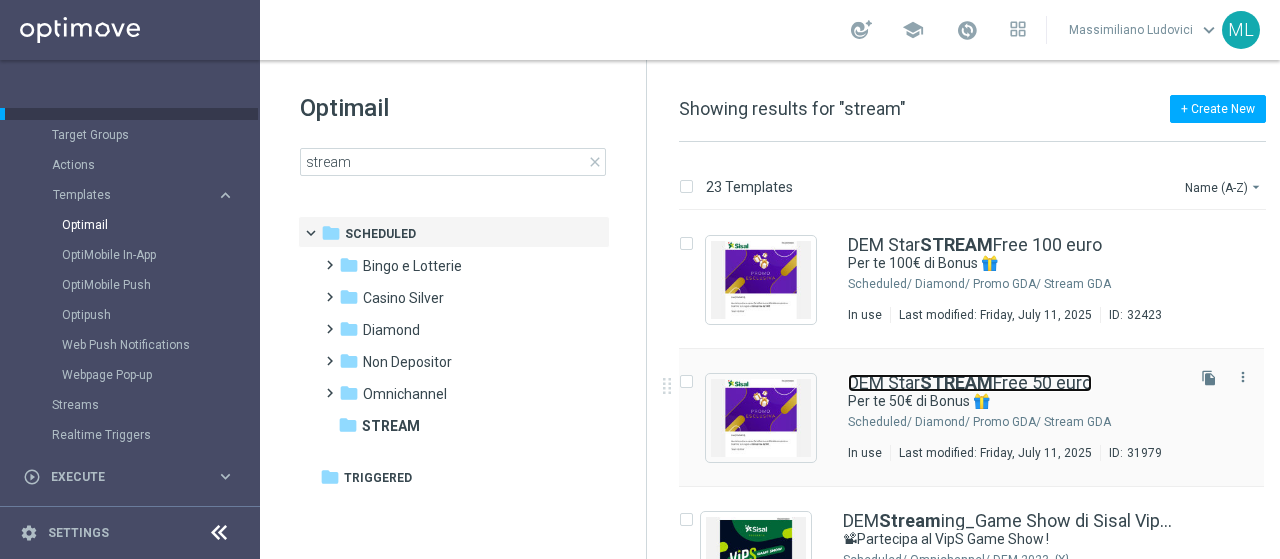 click on "STREAM" at bounding box center [956, 382] 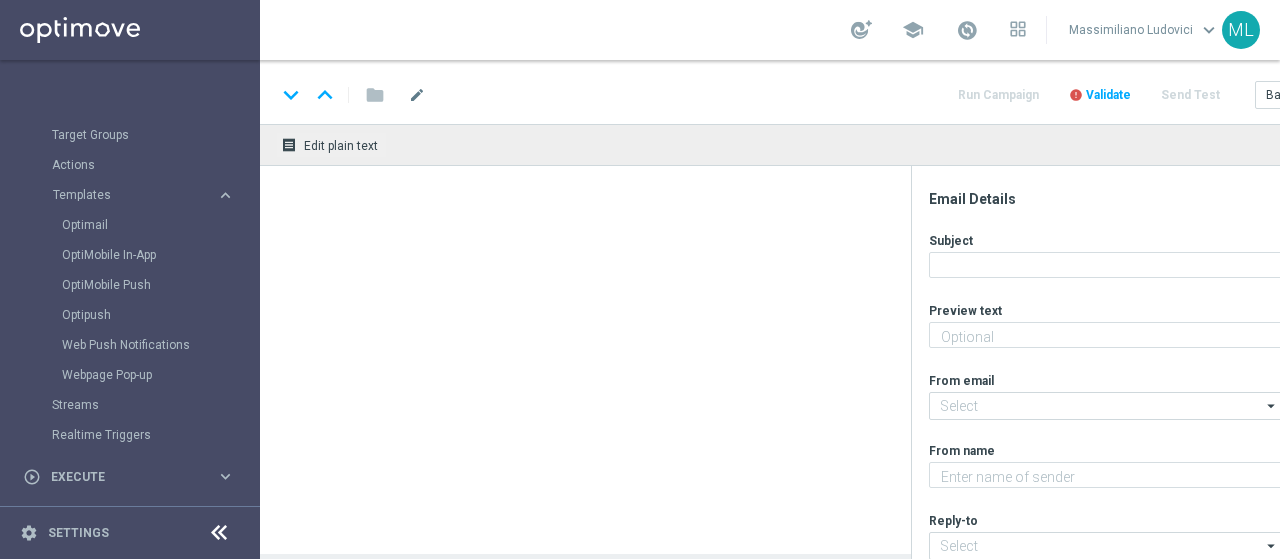 type on "Un regalo per te!" 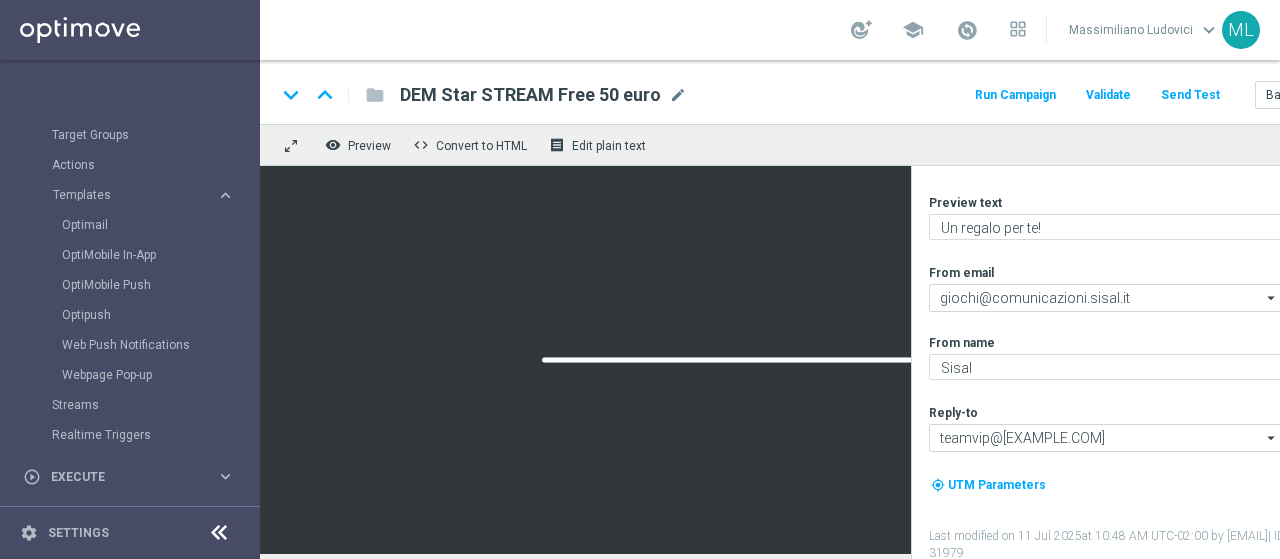 scroll, scrollTop: 110, scrollLeft: 0, axis: vertical 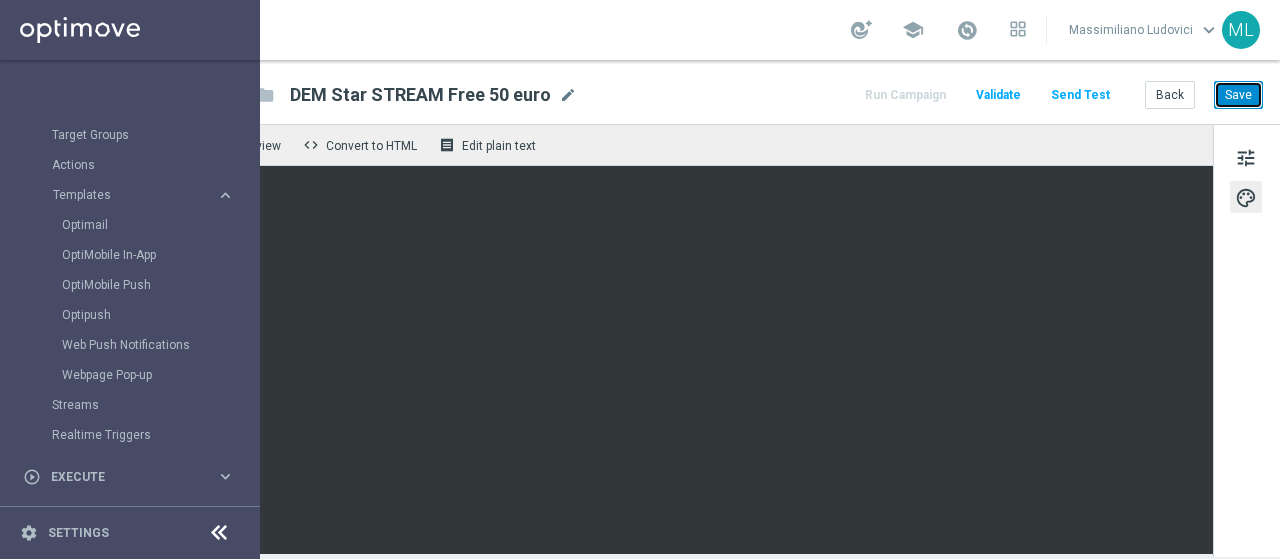 click on "Save" at bounding box center [1238, 95] 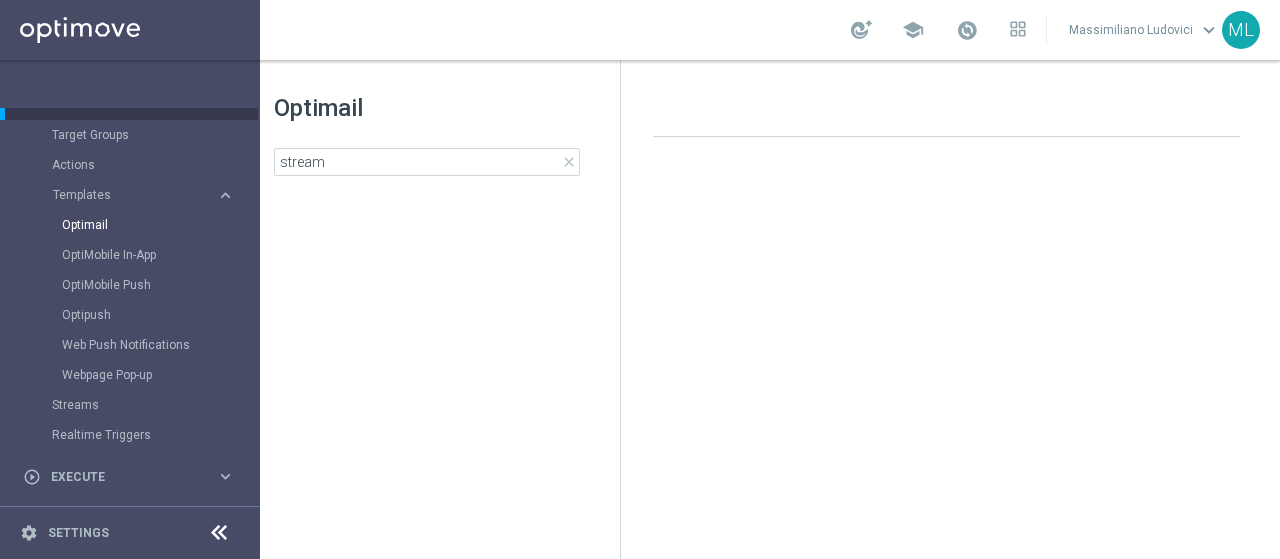 scroll, scrollTop: 0, scrollLeft: 26, axis: horizontal 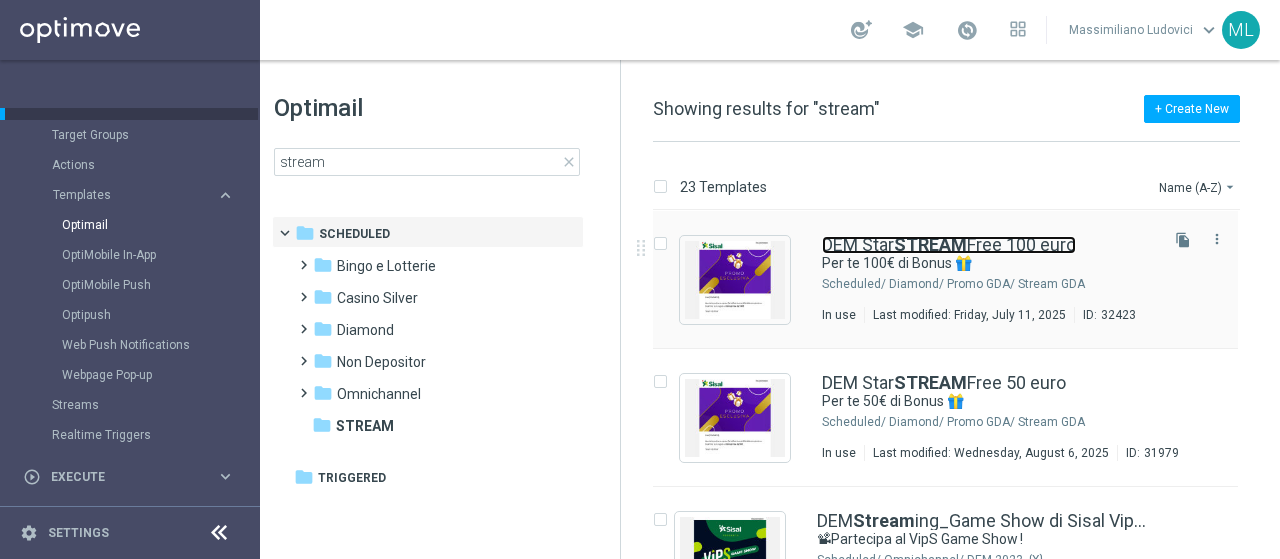 click on "STREAM" at bounding box center [930, 244] 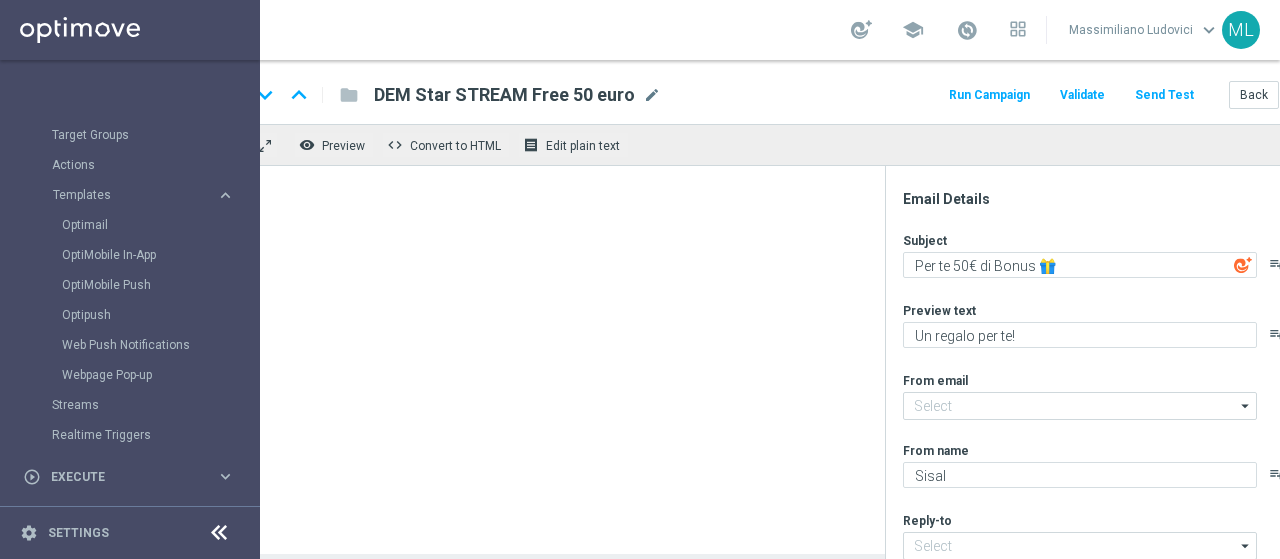 type on "giochi@comunicazioni.sisal.it" 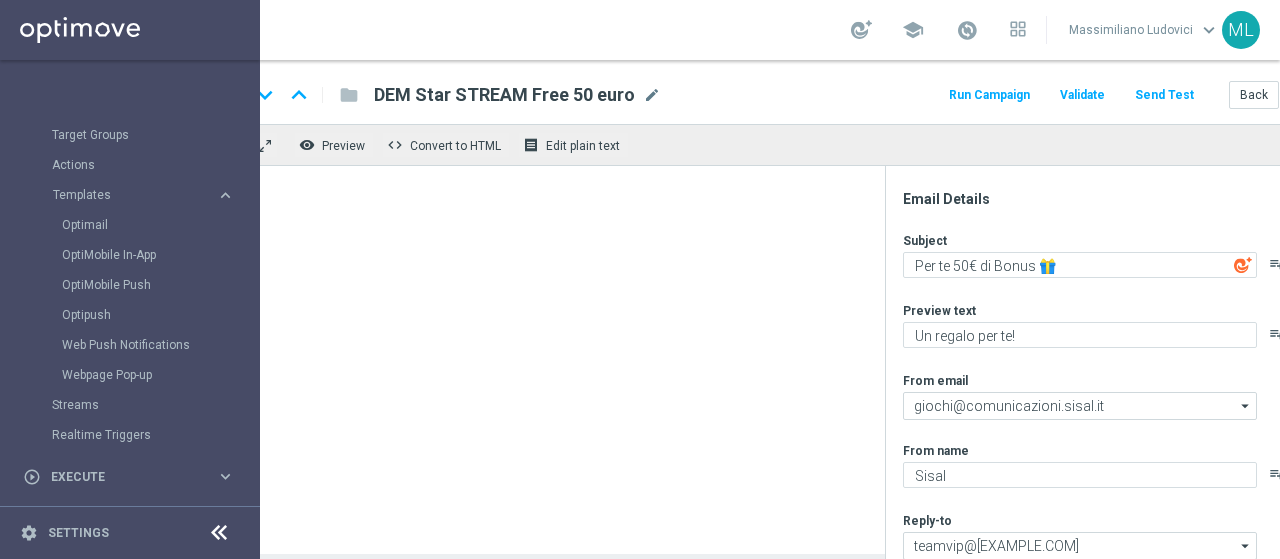 type on "Per te 100€ di Bonus 🎁" 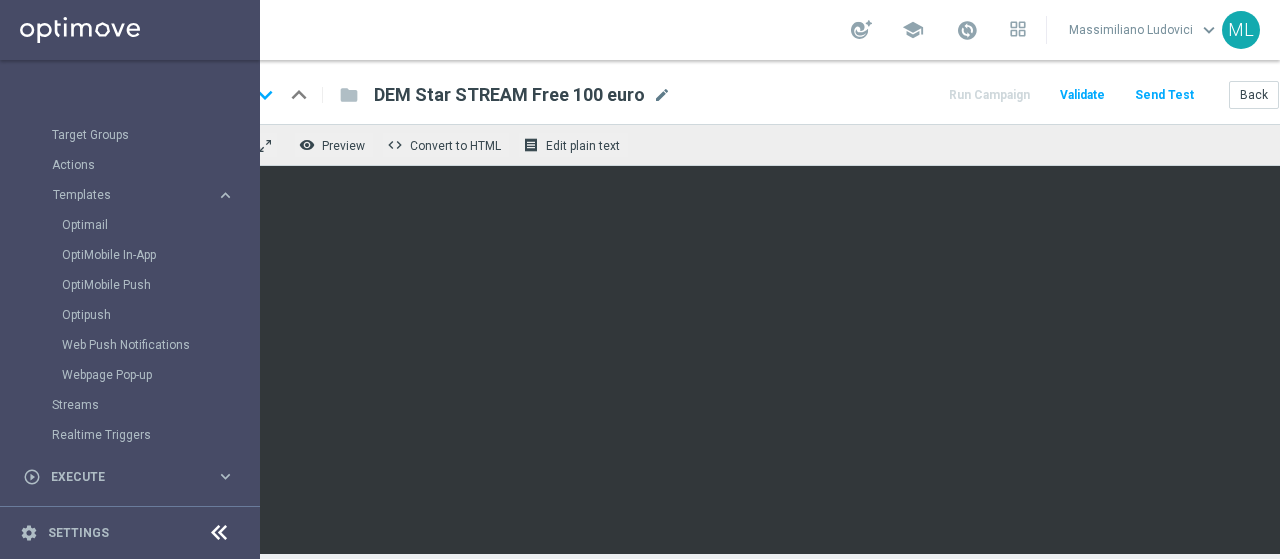 scroll, scrollTop: 0, scrollLeft: 125, axis: horizontal 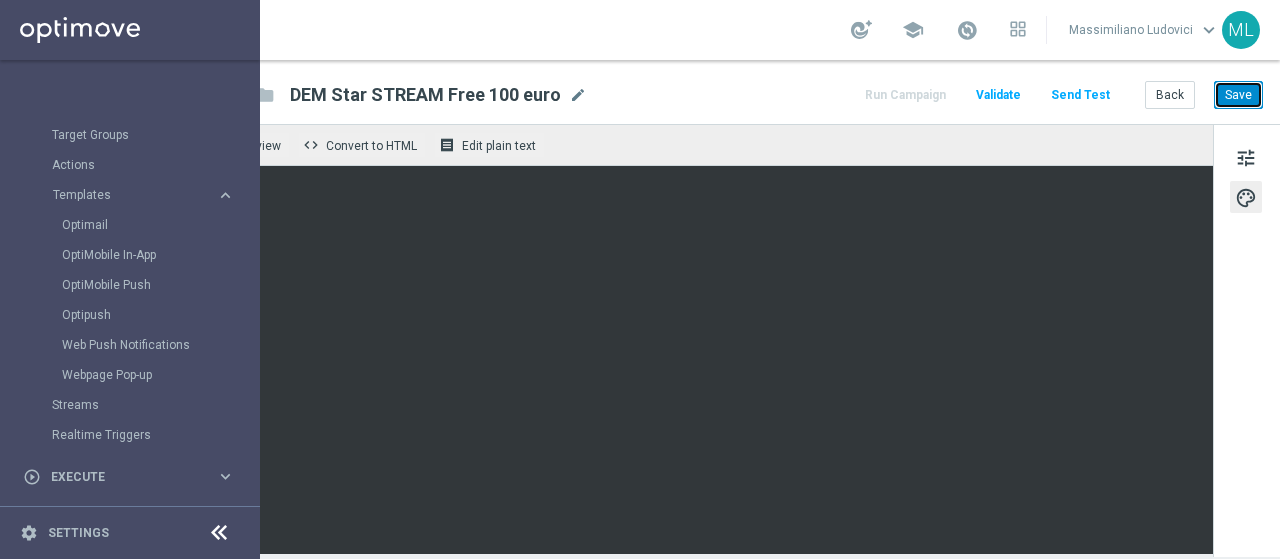 click on "Save" at bounding box center [1238, 95] 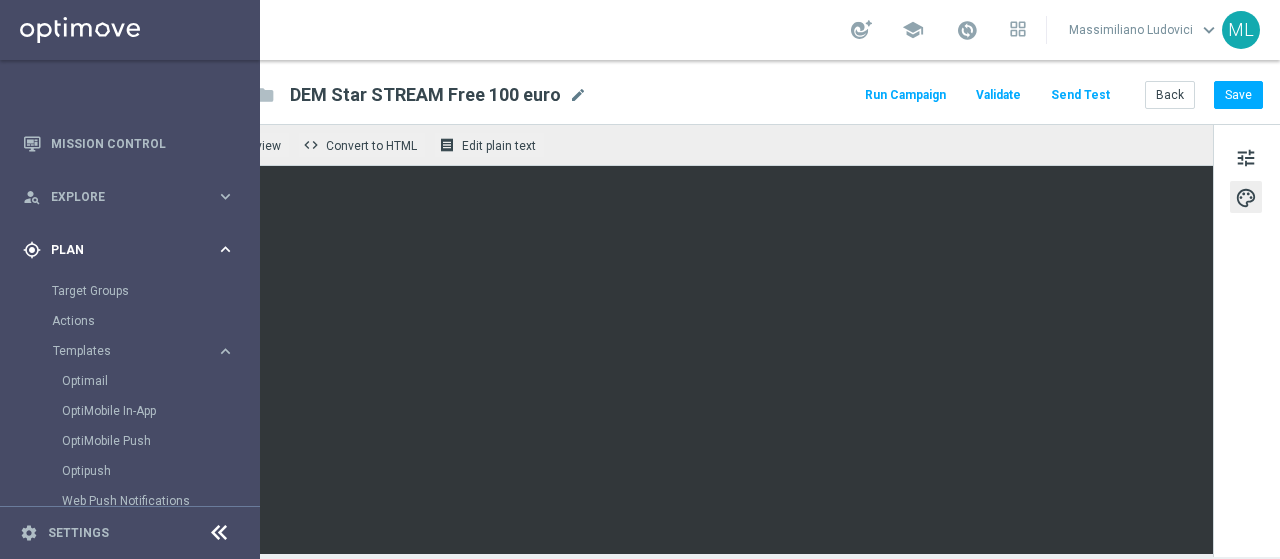 scroll, scrollTop: 0, scrollLeft: 0, axis: both 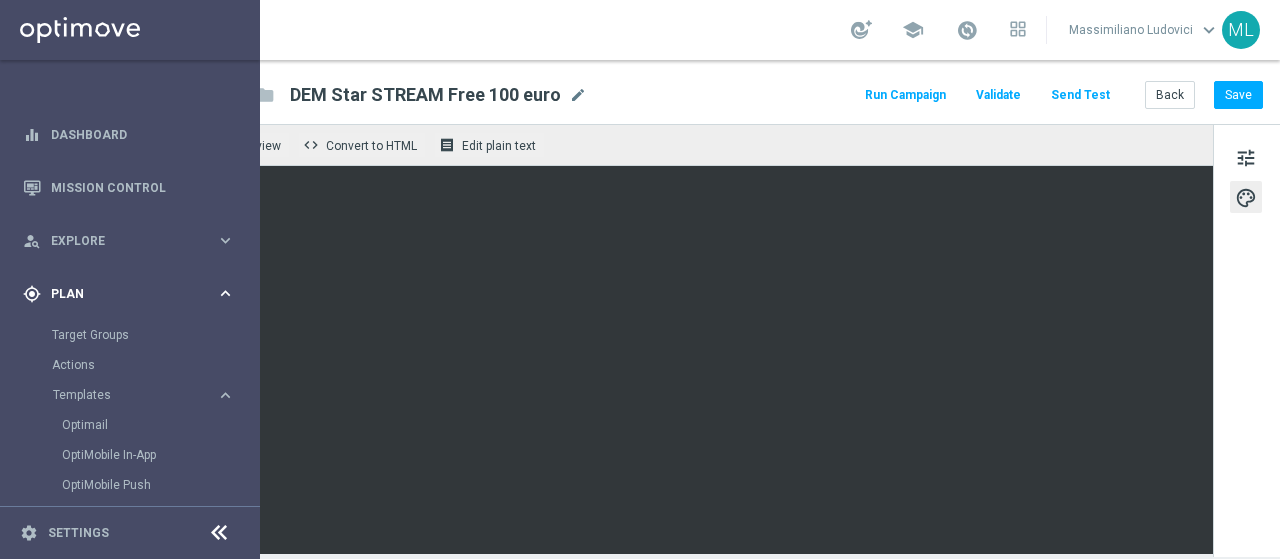 click on "Plan" at bounding box center [133, 294] 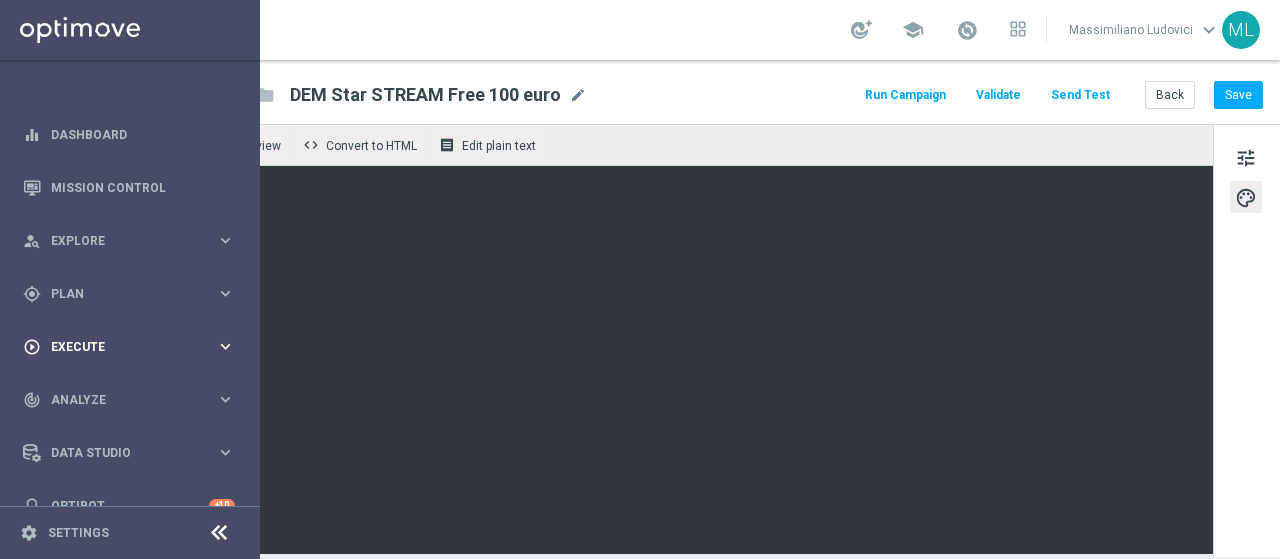 click on "Execute" at bounding box center [133, 347] 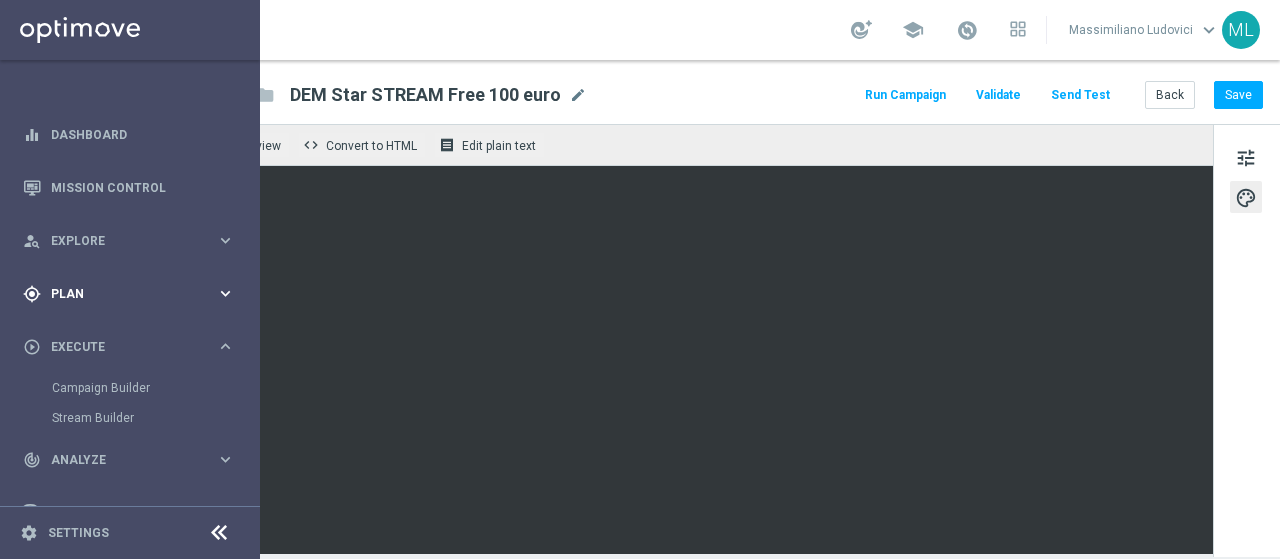 click on "gps_fixed
Plan" at bounding box center (119, 294) 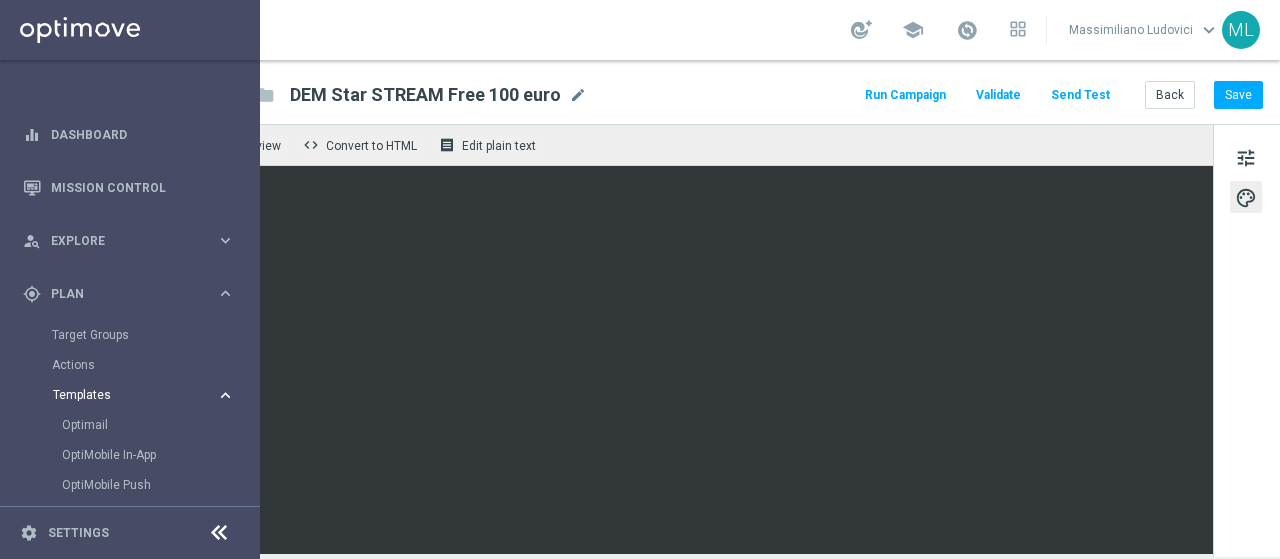 click on "Templates" at bounding box center (124, 395) 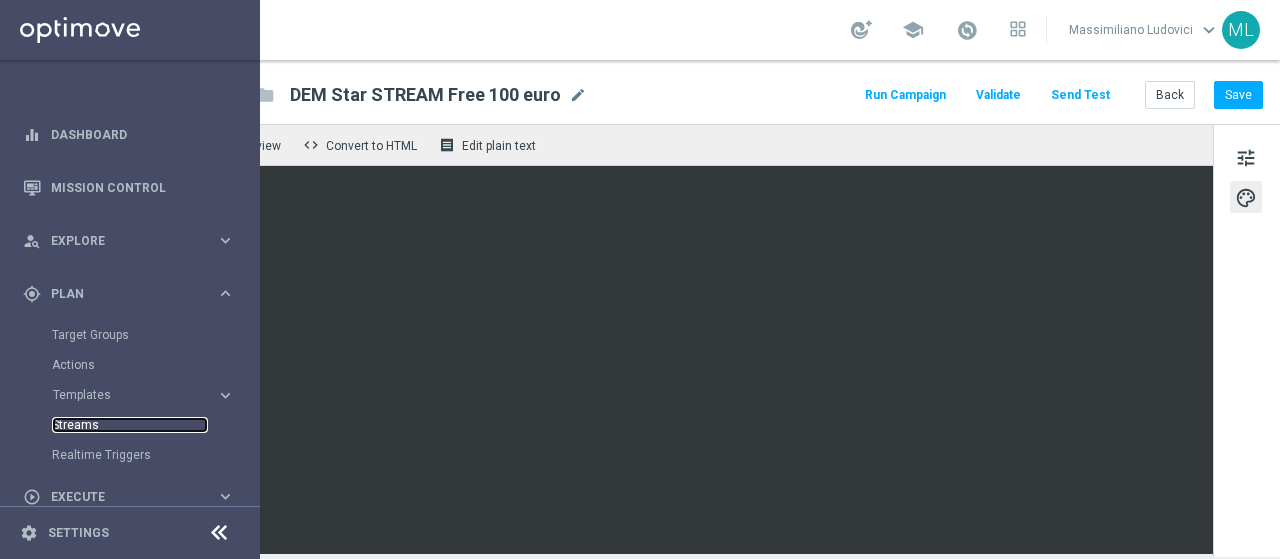 click on "Streams" at bounding box center (130, 425) 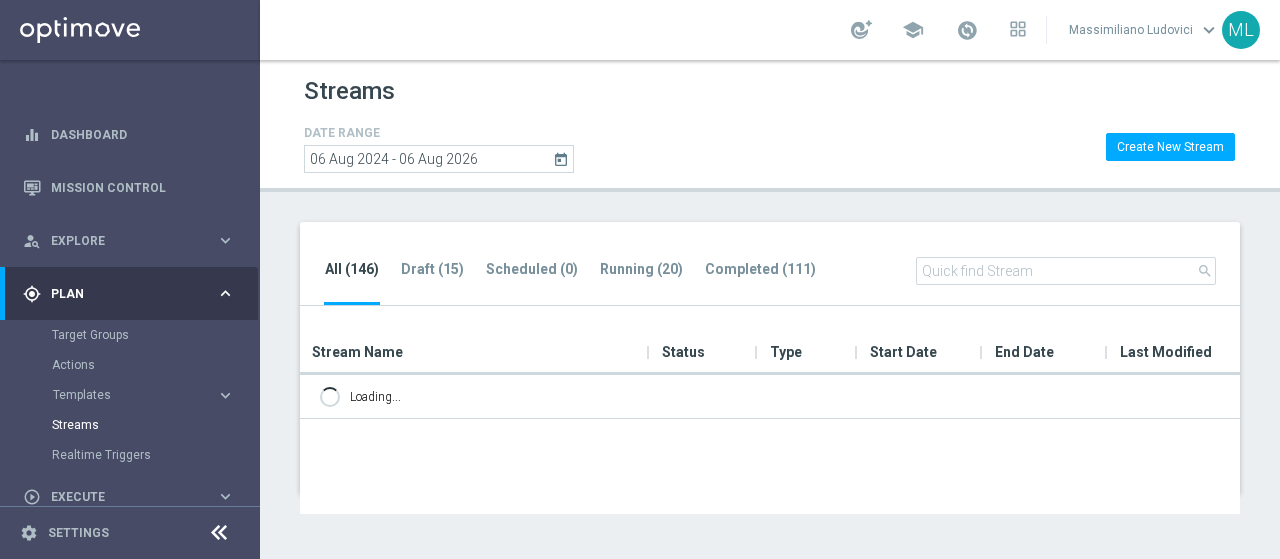 scroll, scrollTop: 0, scrollLeft: 0, axis: both 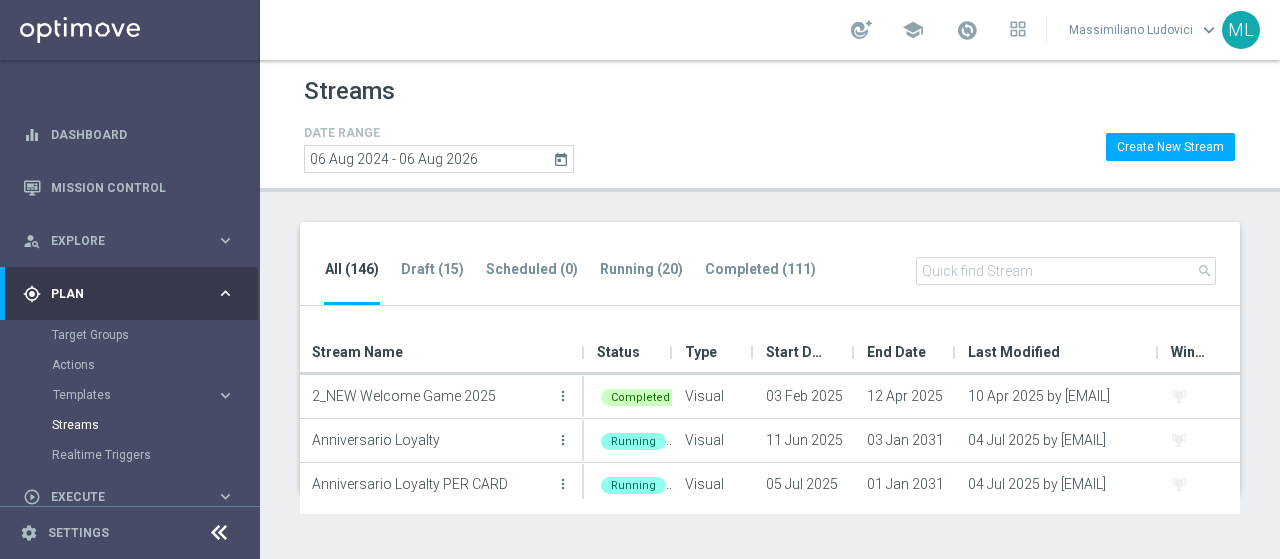 click 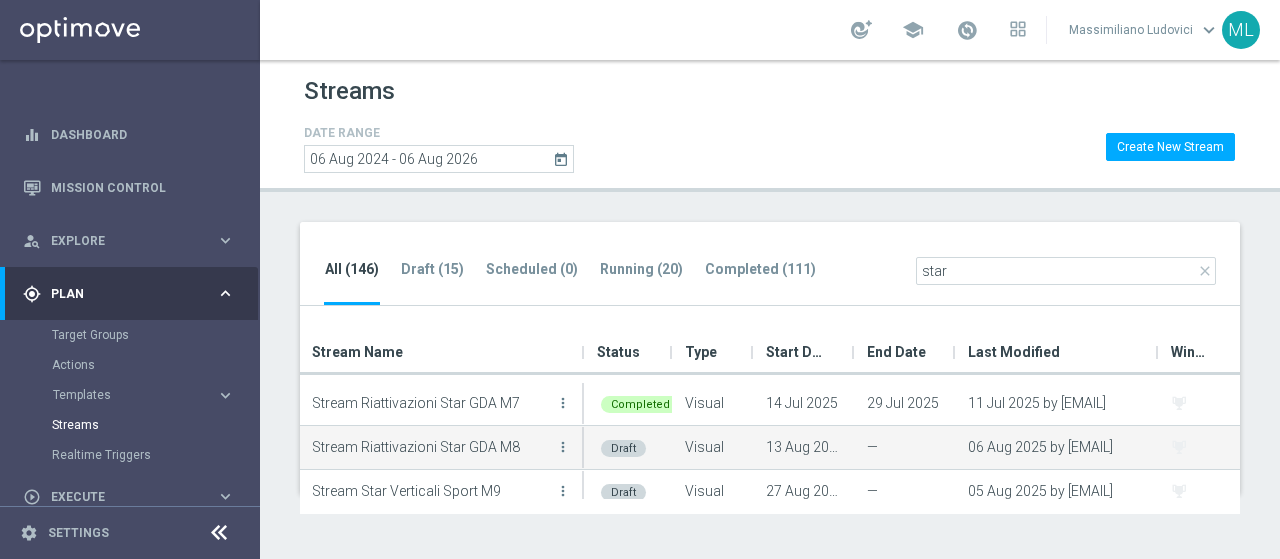 scroll, scrollTop: 139, scrollLeft: 0, axis: vertical 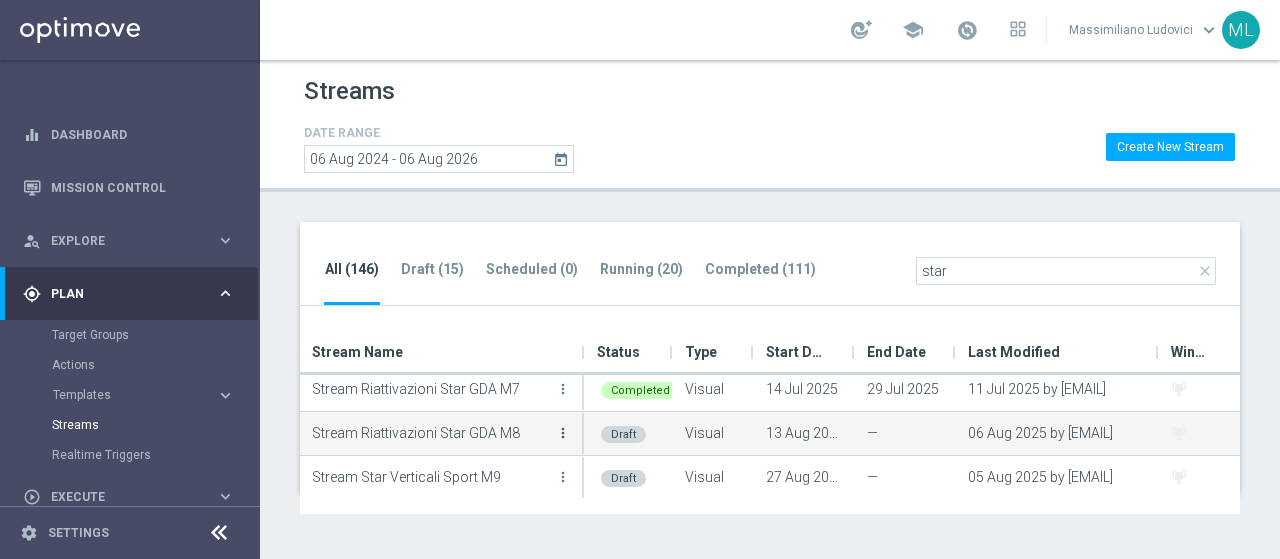 type on "star" 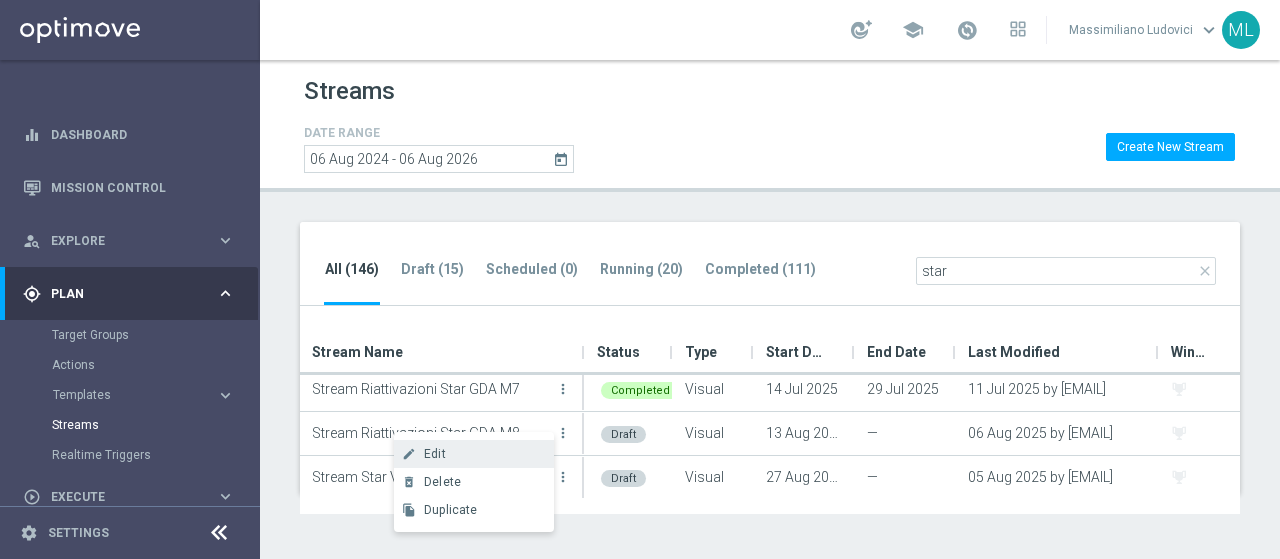 click on "Edit" at bounding box center (435, 454) 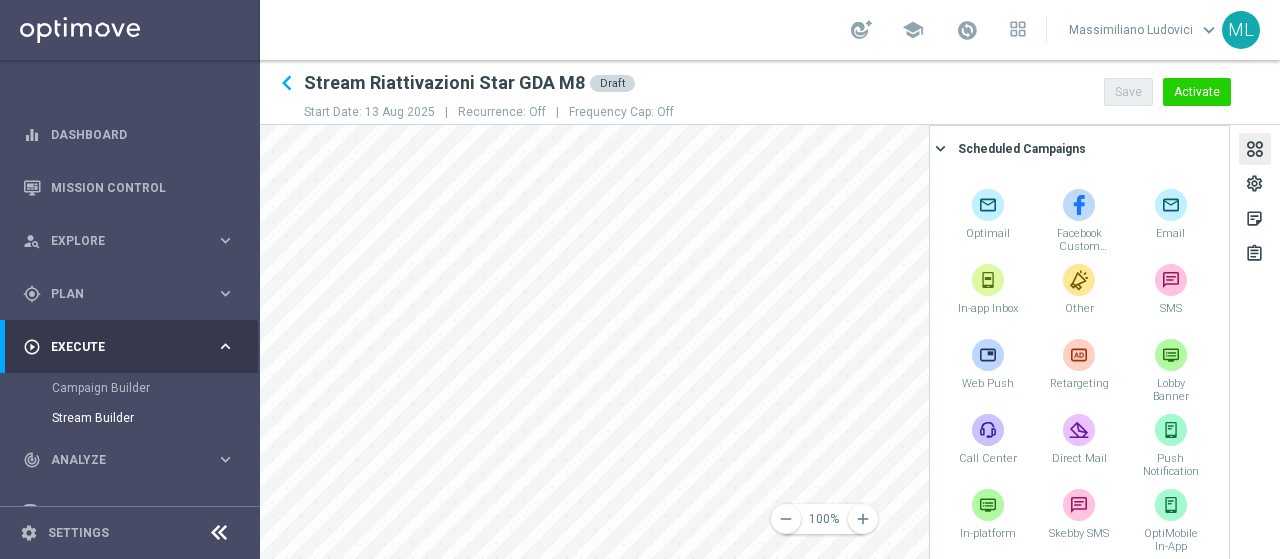 click 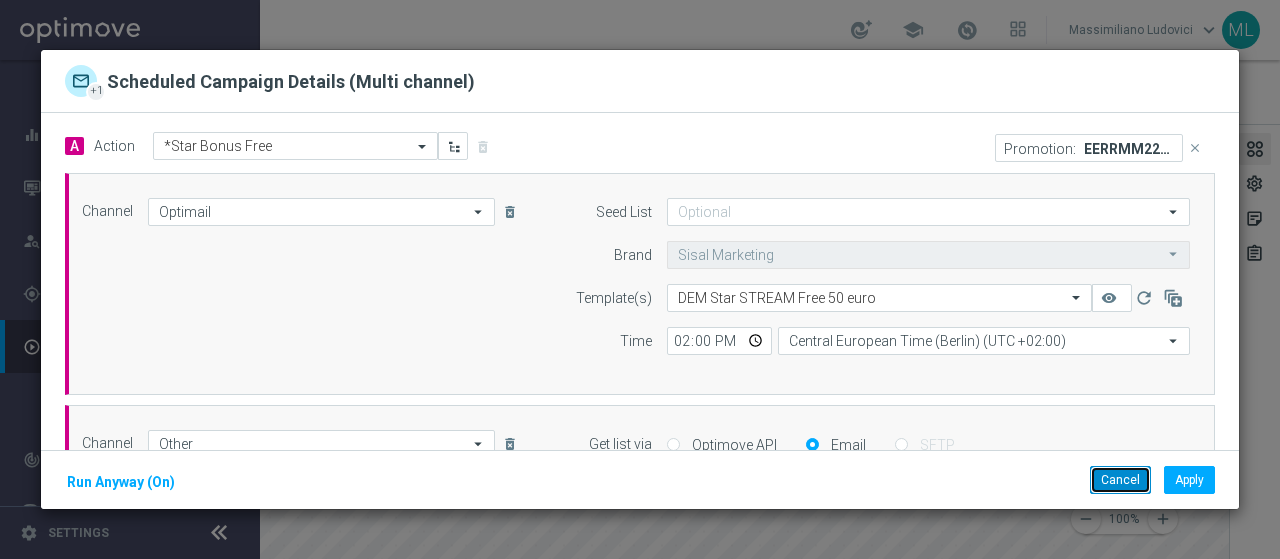 click on "Cancel" 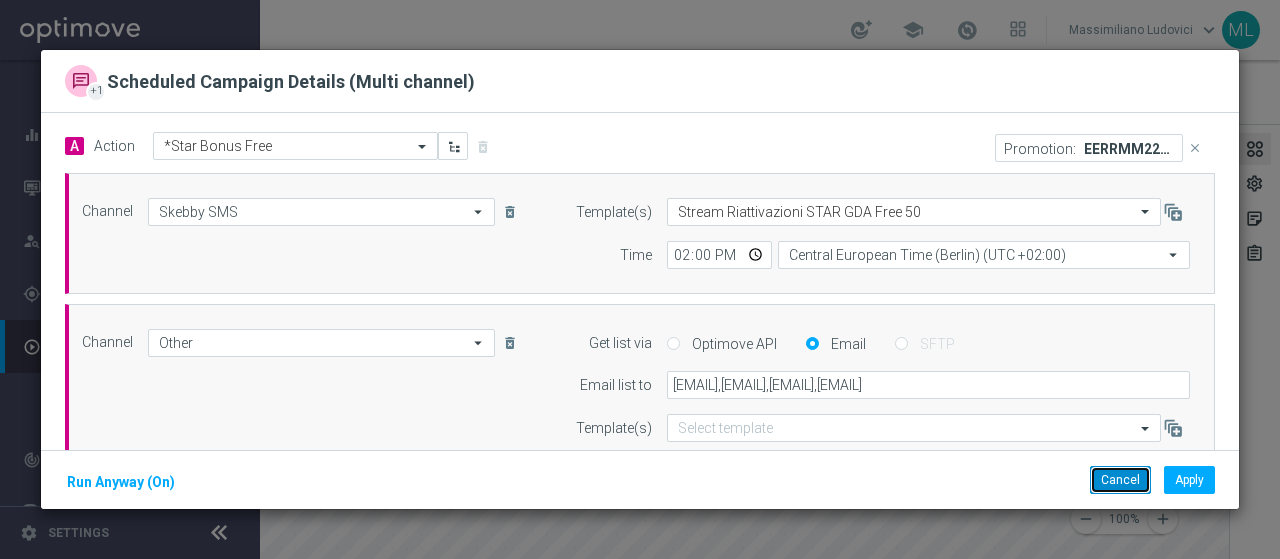 click on "Cancel" 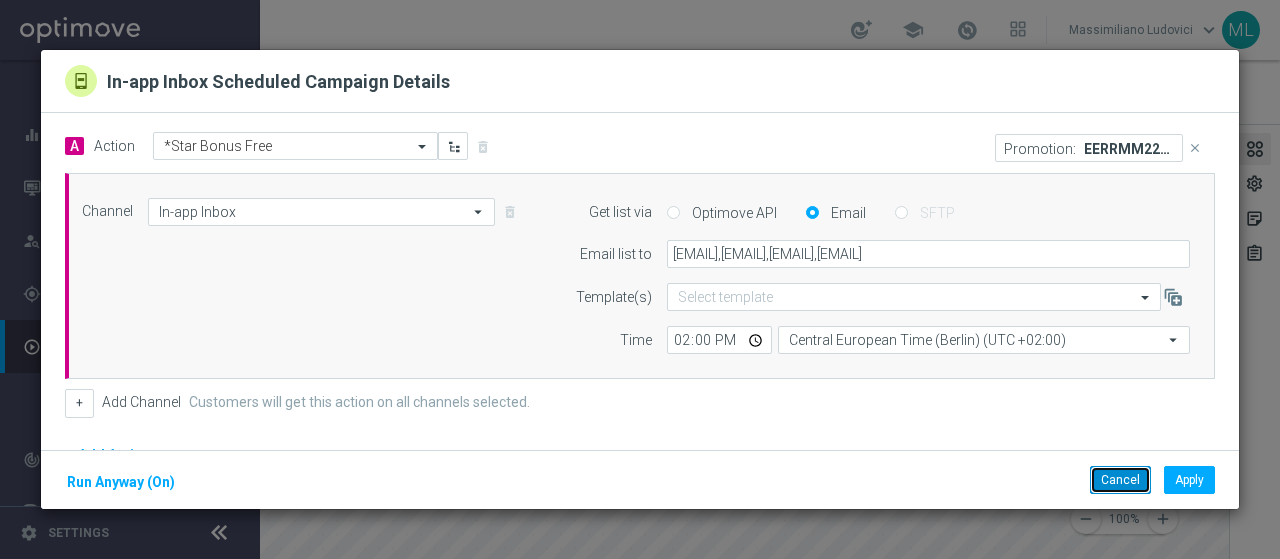 click on "Cancel" 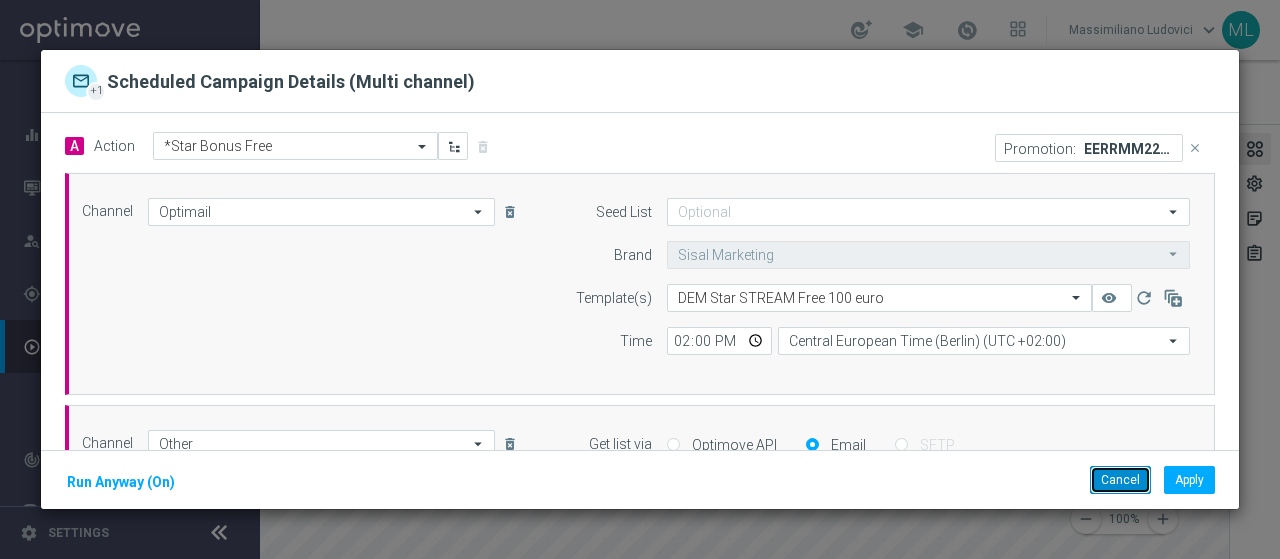 click on "Cancel" 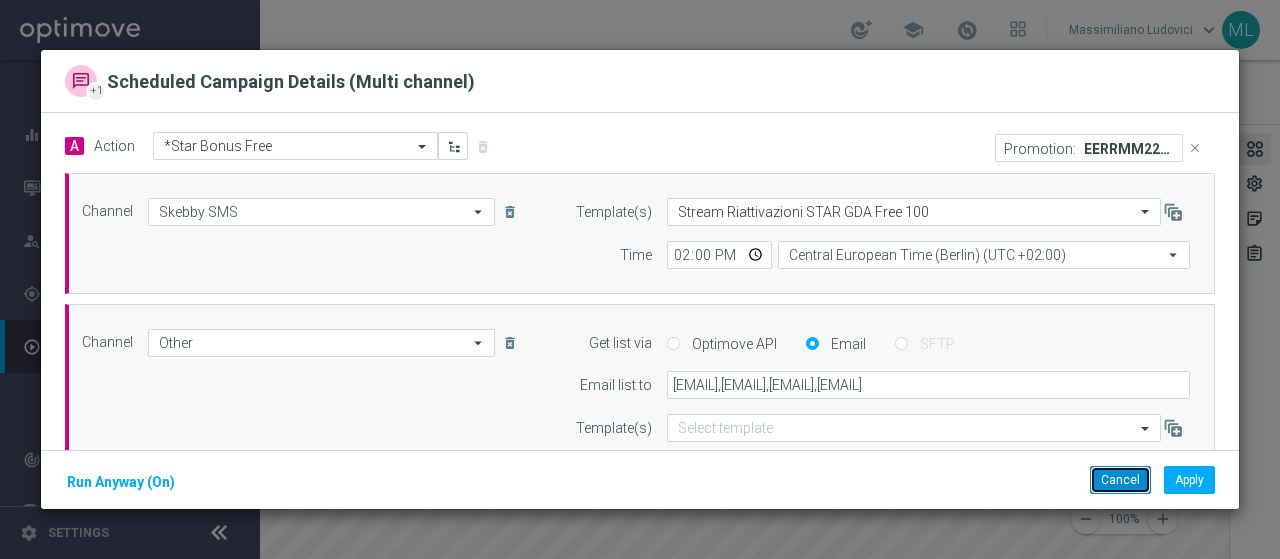 click on "Cancel" 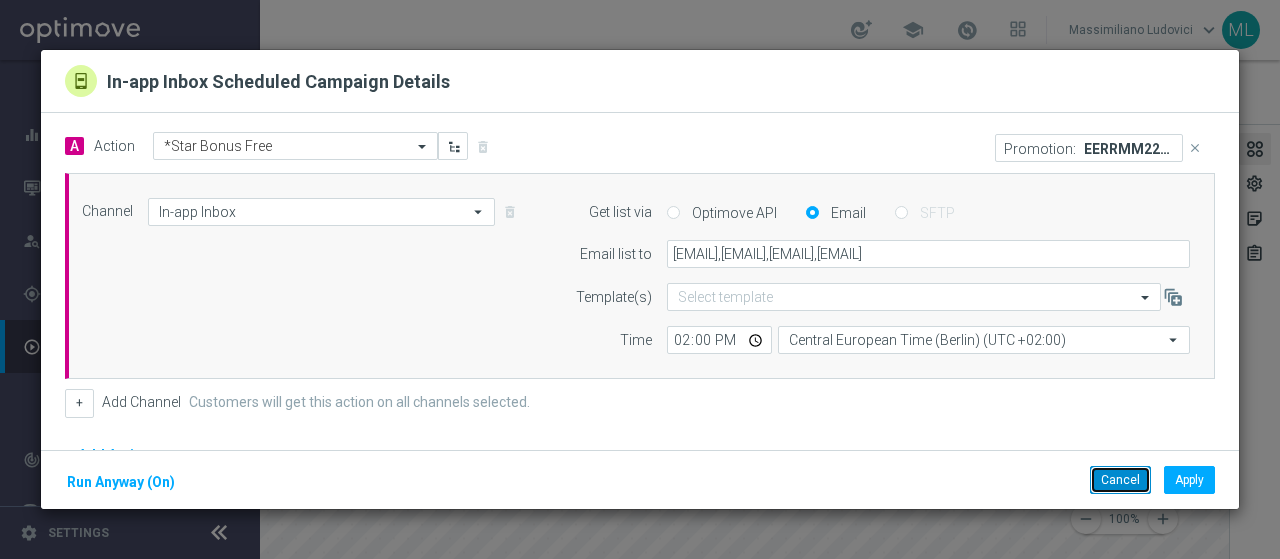 click on "Cancel" 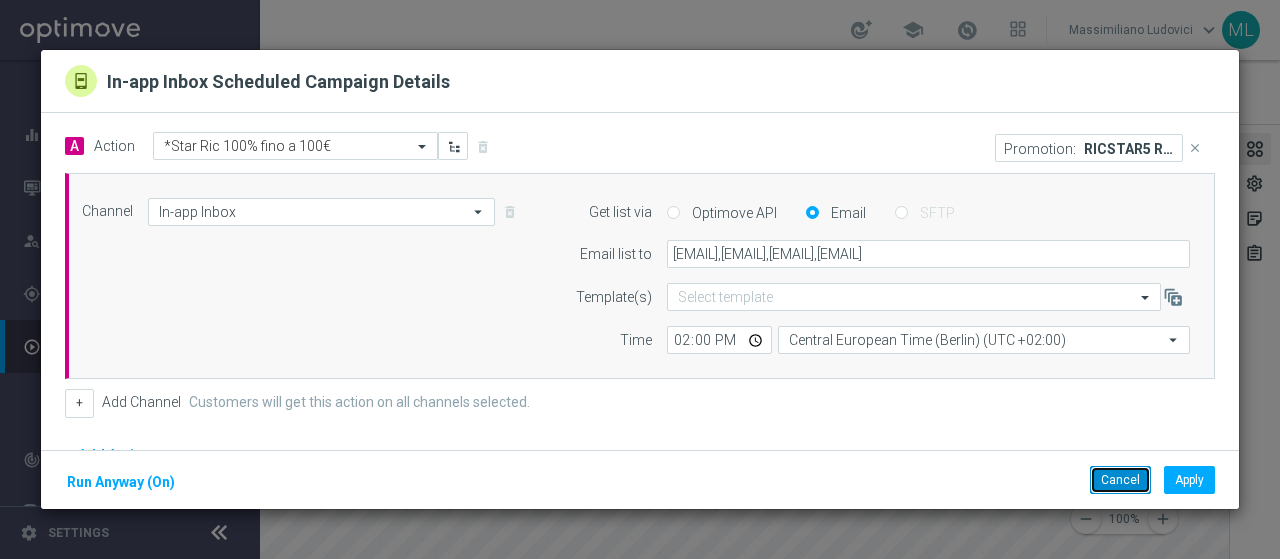 click on "Cancel" 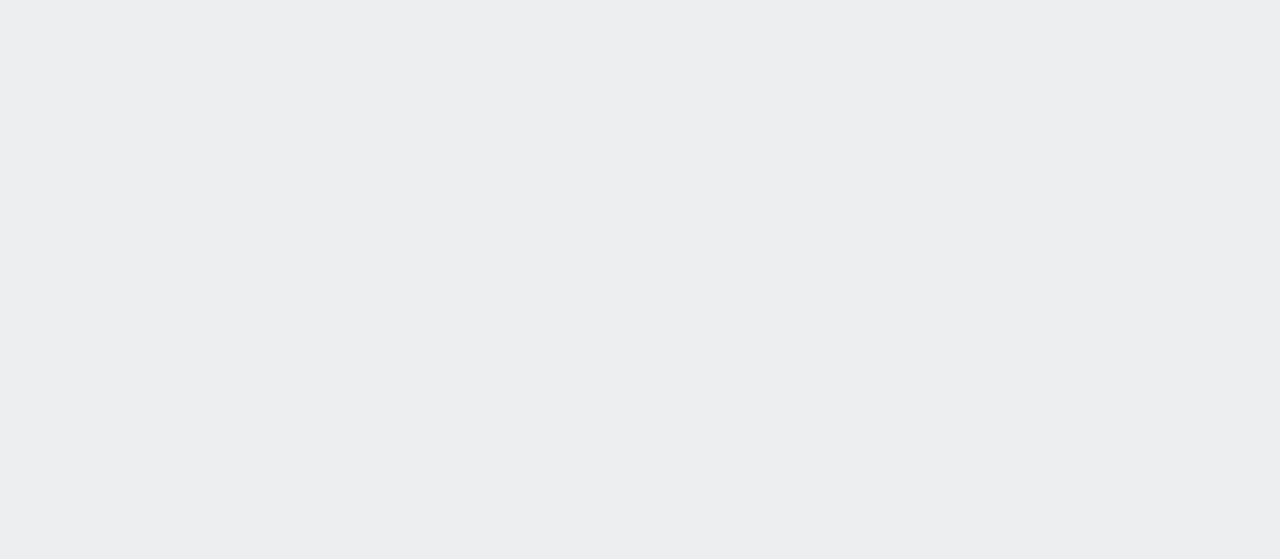 scroll, scrollTop: 0, scrollLeft: 0, axis: both 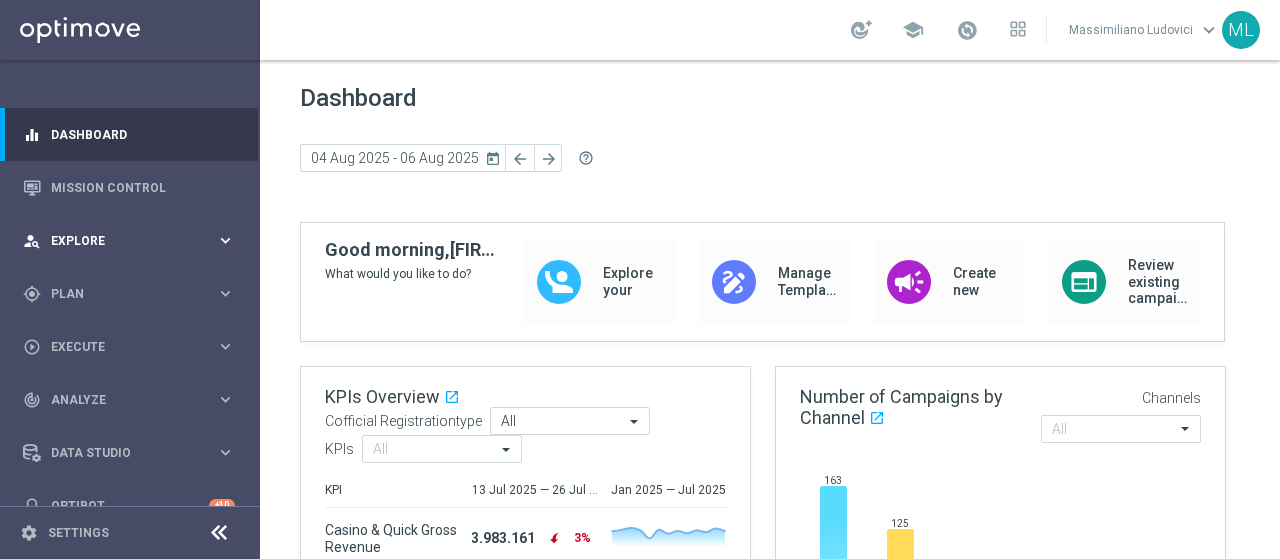 click on "Explore" at bounding box center (133, 241) 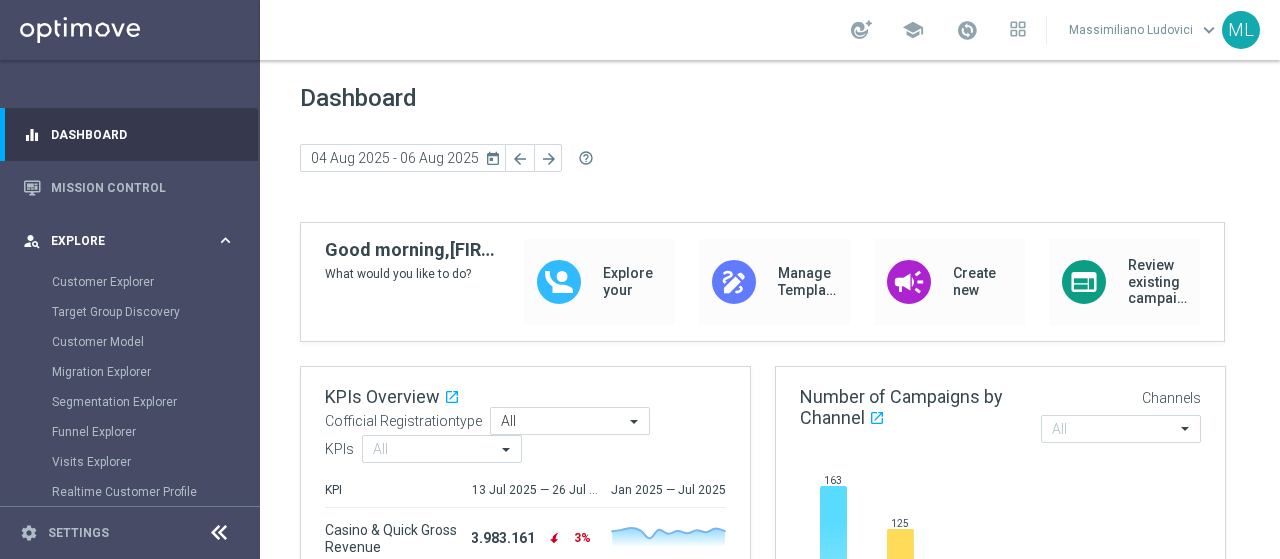 click on "Explore" at bounding box center (133, 241) 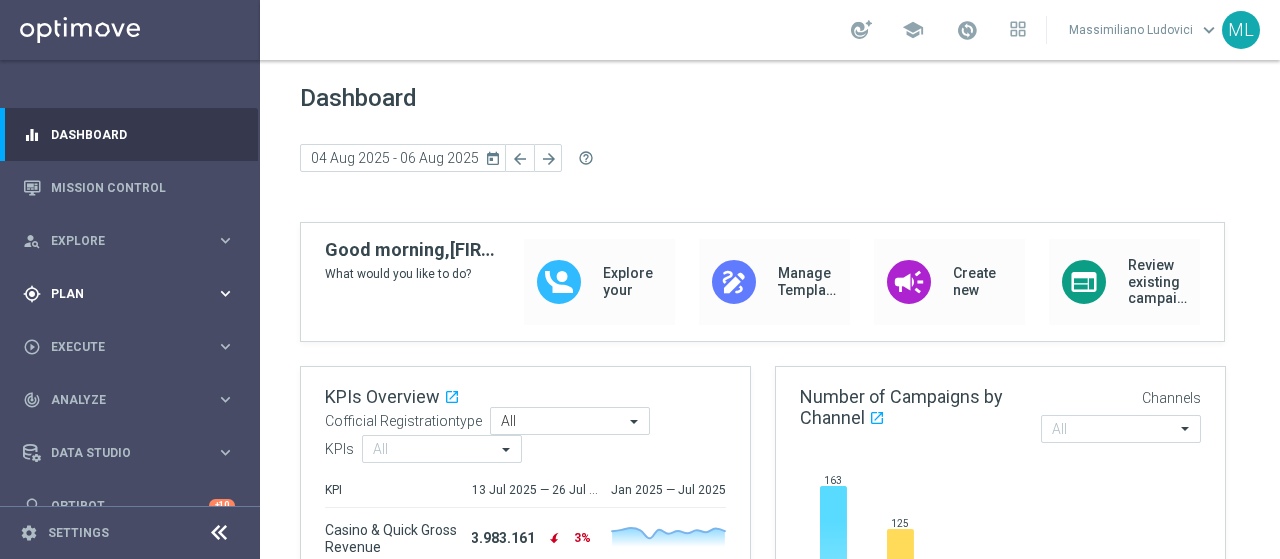 click on "Plan" at bounding box center (133, 294) 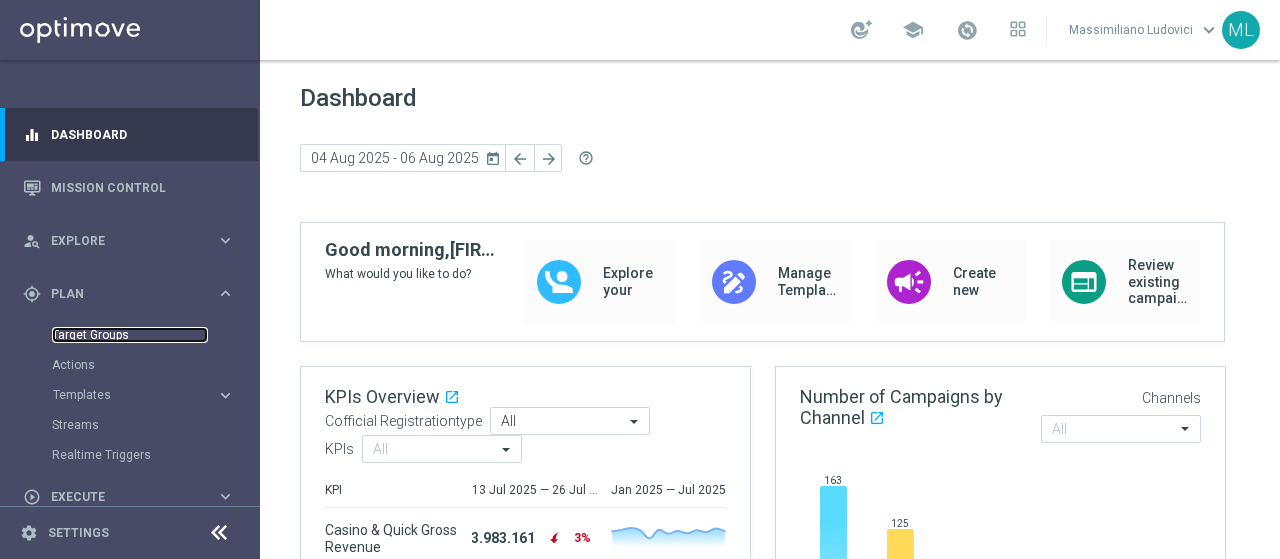 click on "Target Groups" at bounding box center (130, 335) 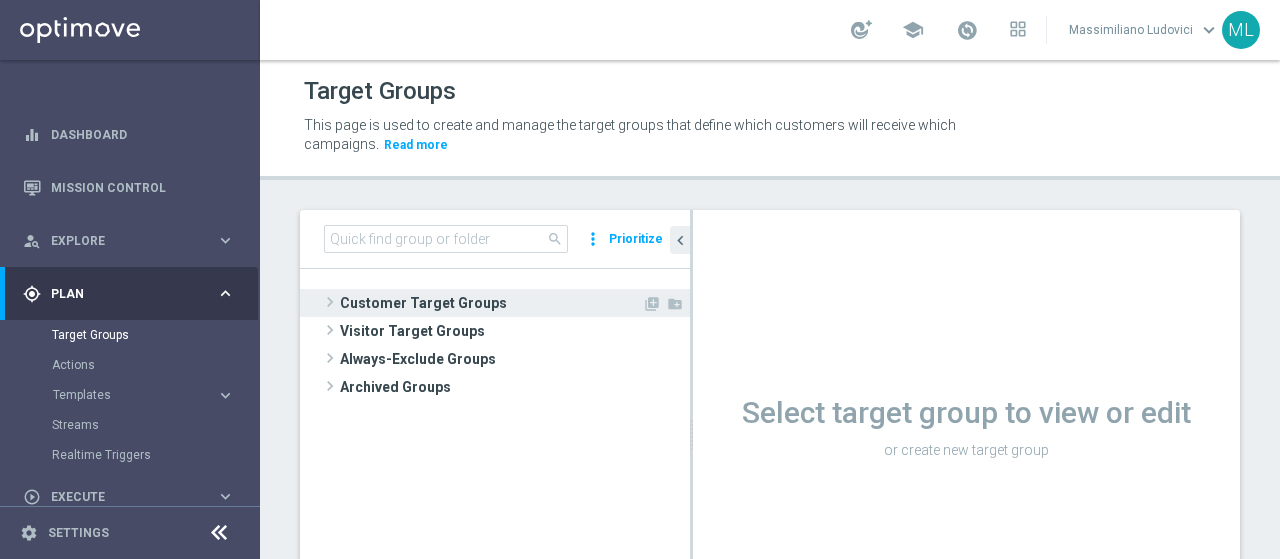 click on "Customer Target Groups" at bounding box center (491, 303) 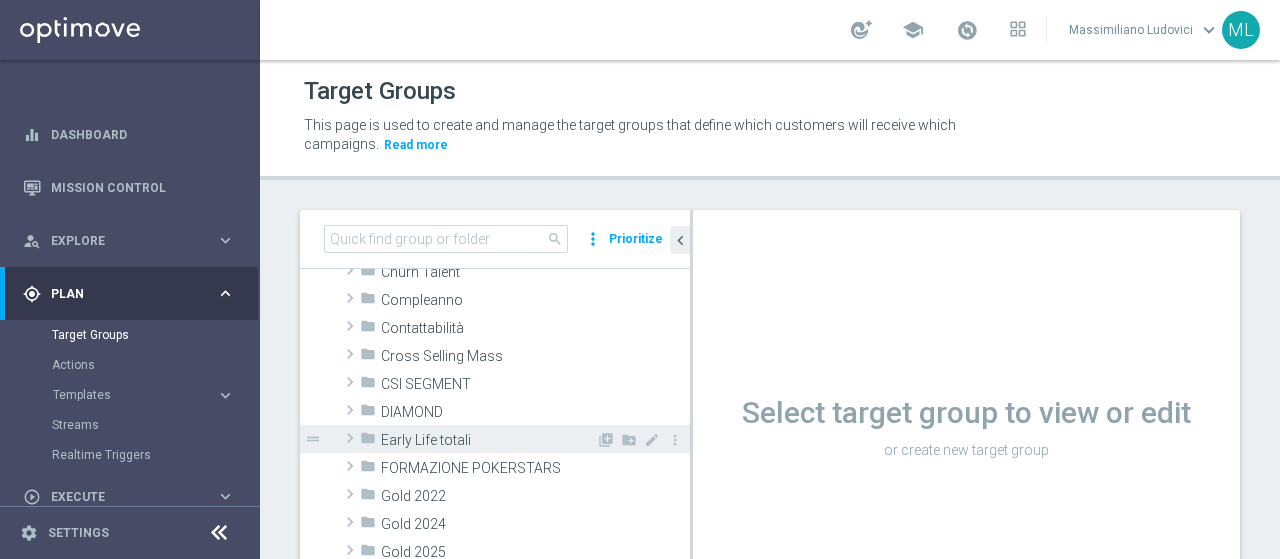scroll, scrollTop: 200, scrollLeft: 0, axis: vertical 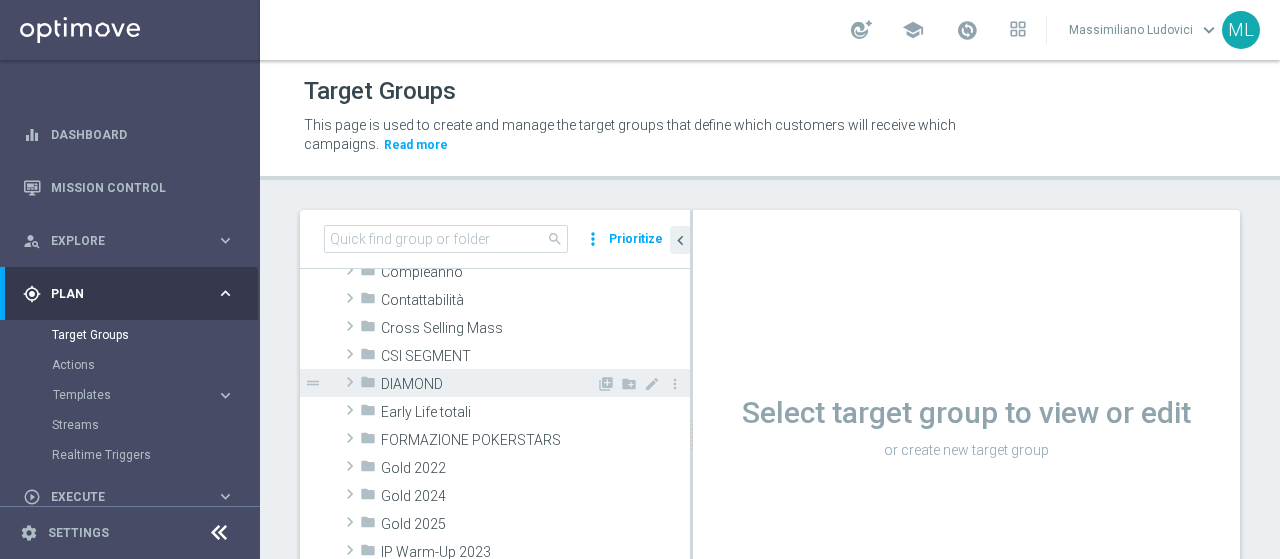 click 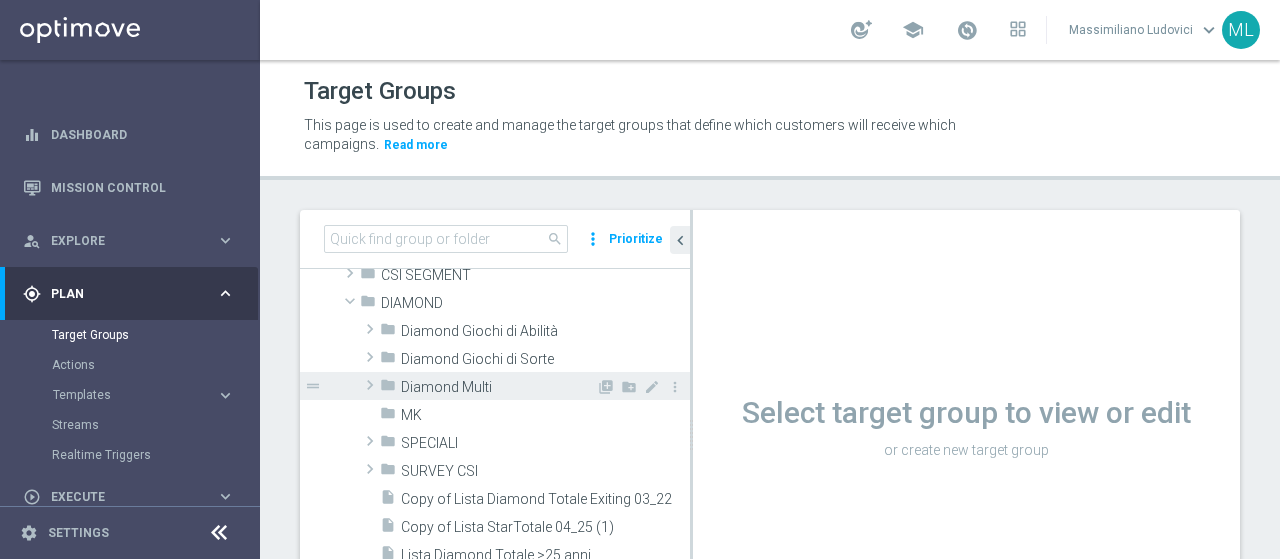 scroll, scrollTop: 300, scrollLeft: 0, axis: vertical 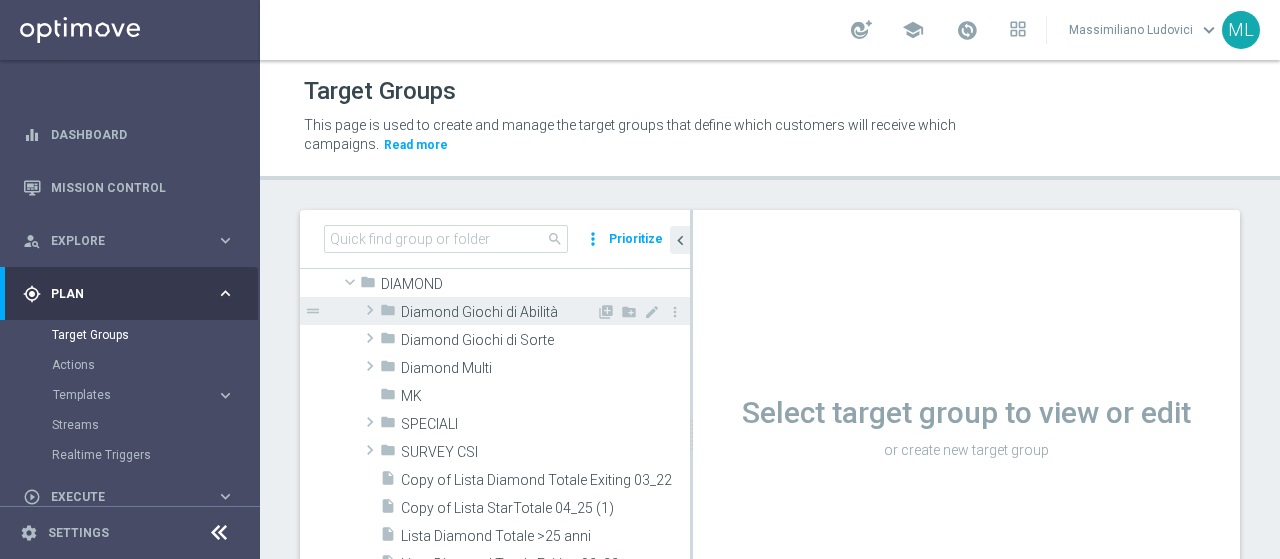 click 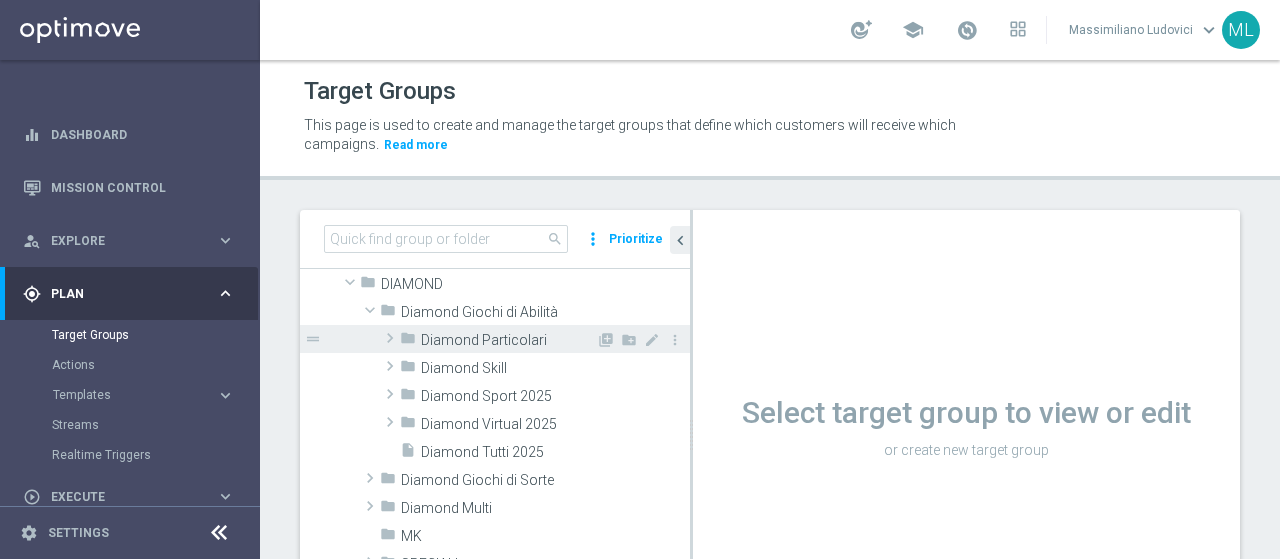 click 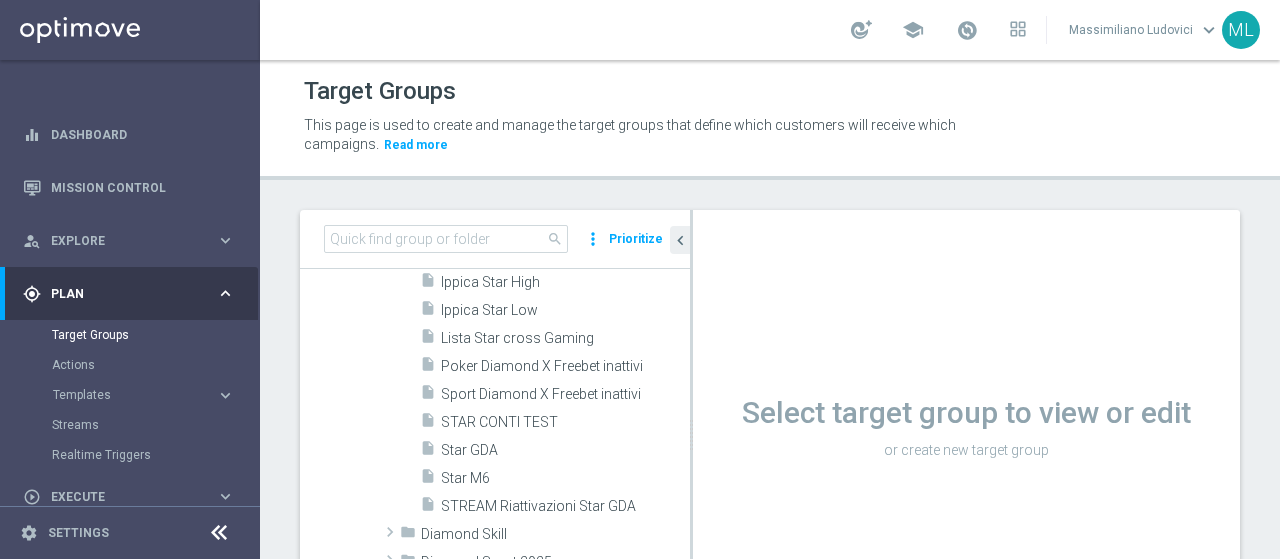 scroll, scrollTop: 500, scrollLeft: 0, axis: vertical 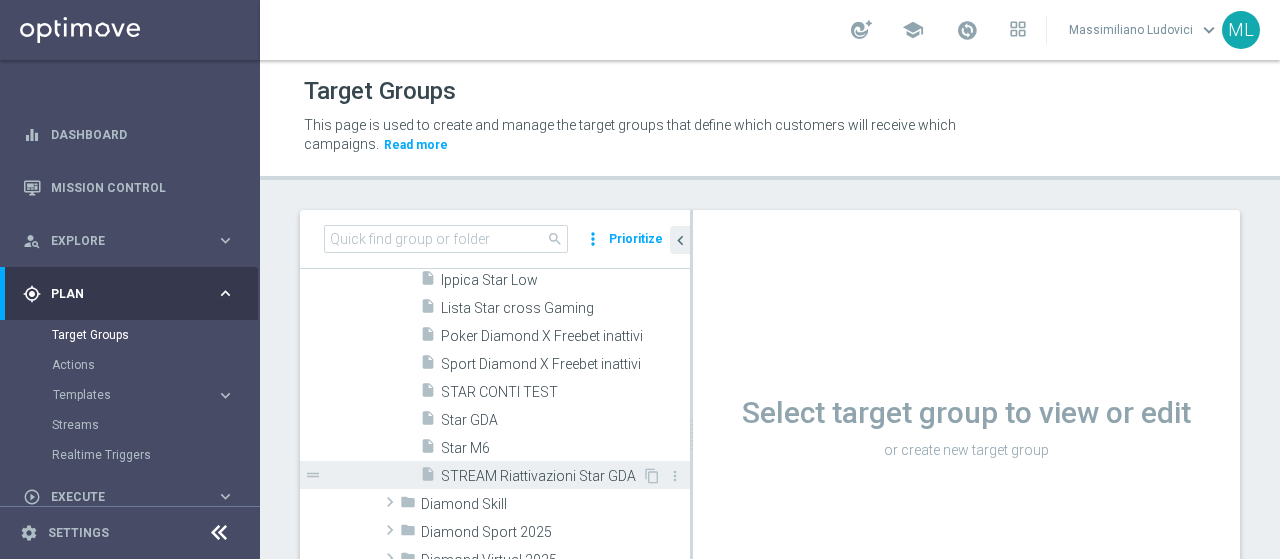 click on "STREAM Riattivazioni Star GDA" at bounding box center [541, 476] 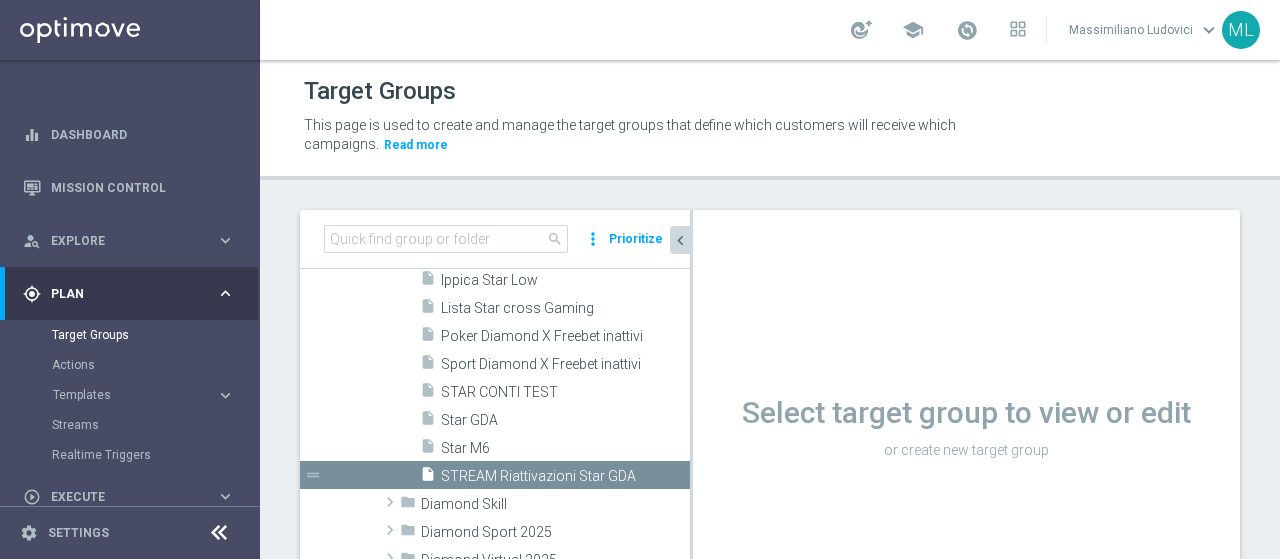 click on "chevron_left" 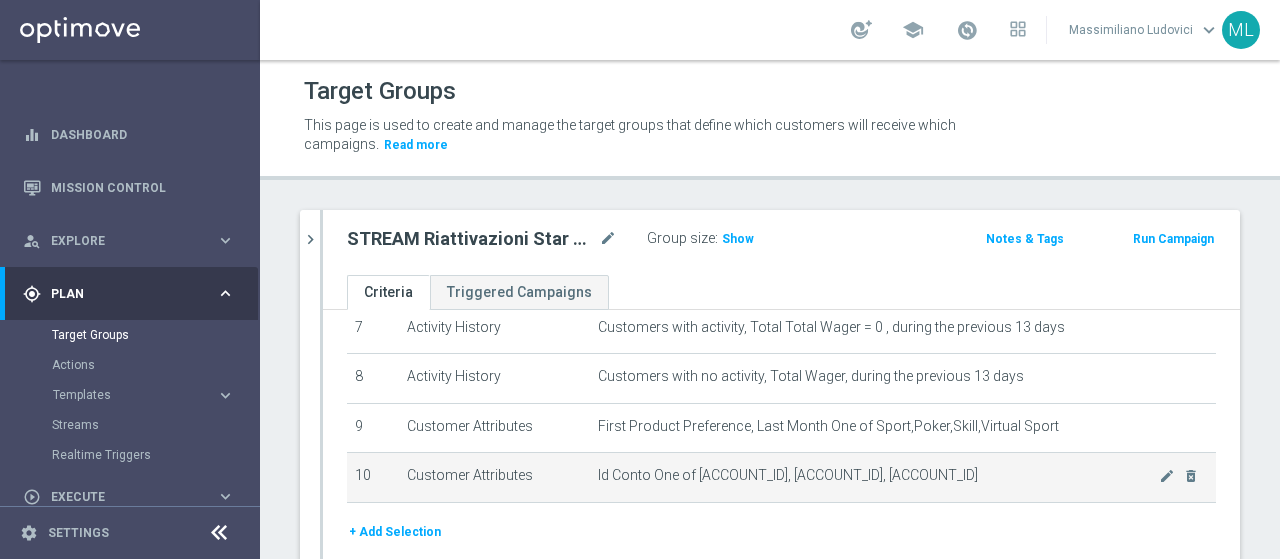 scroll, scrollTop: 382, scrollLeft: 0, axis: vertical 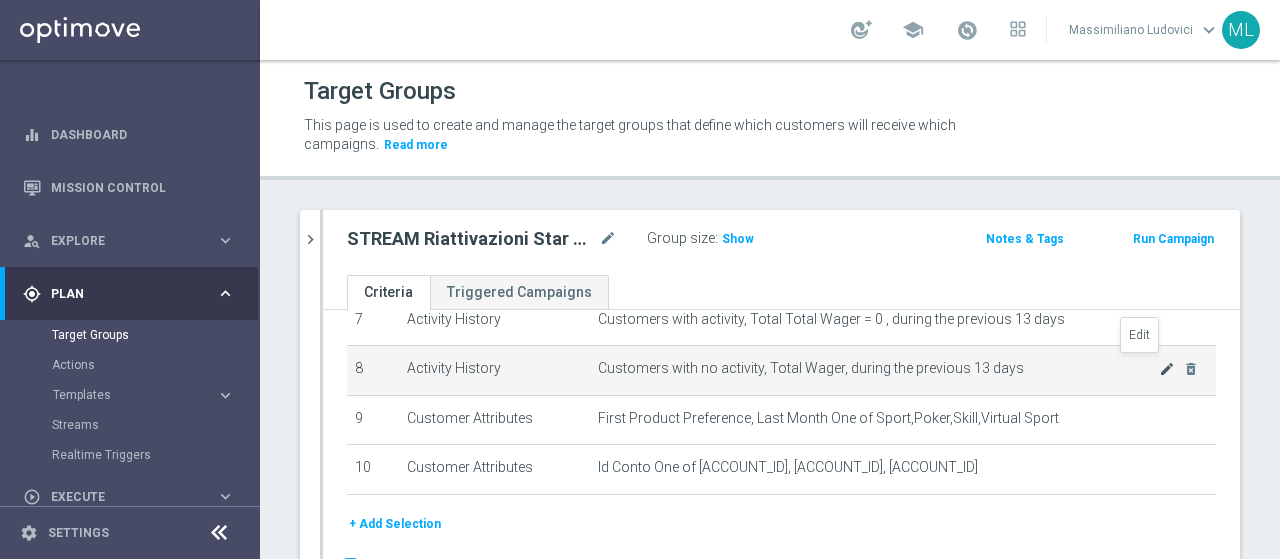 click on "mode_edit" 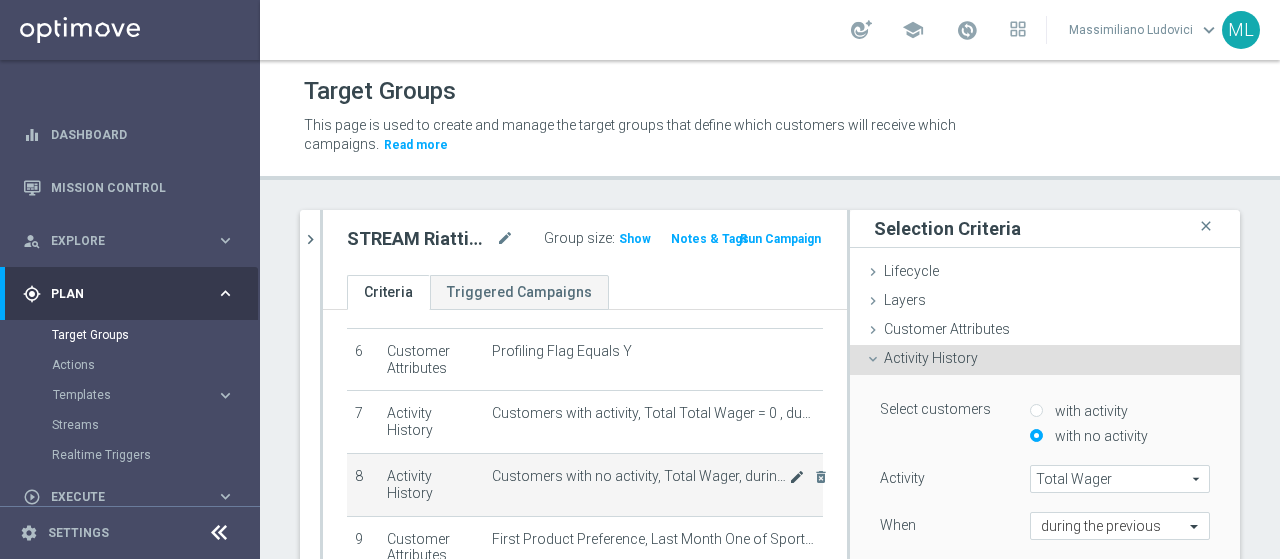 scroll, scrollTop: 479, scrollLeft: 0, axis: vertical 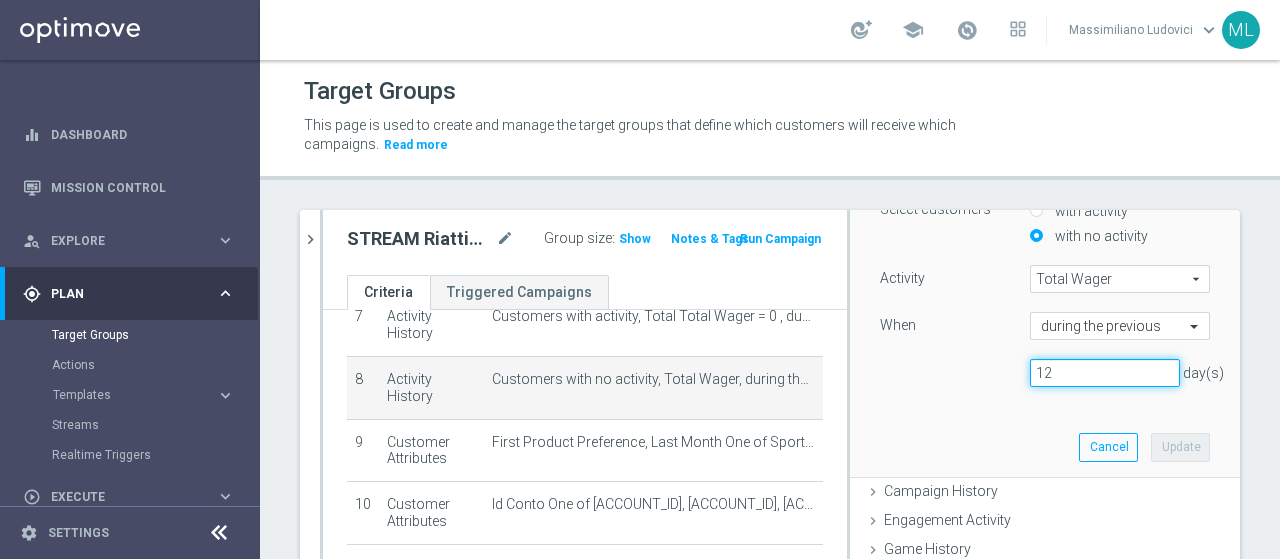 type on "12" 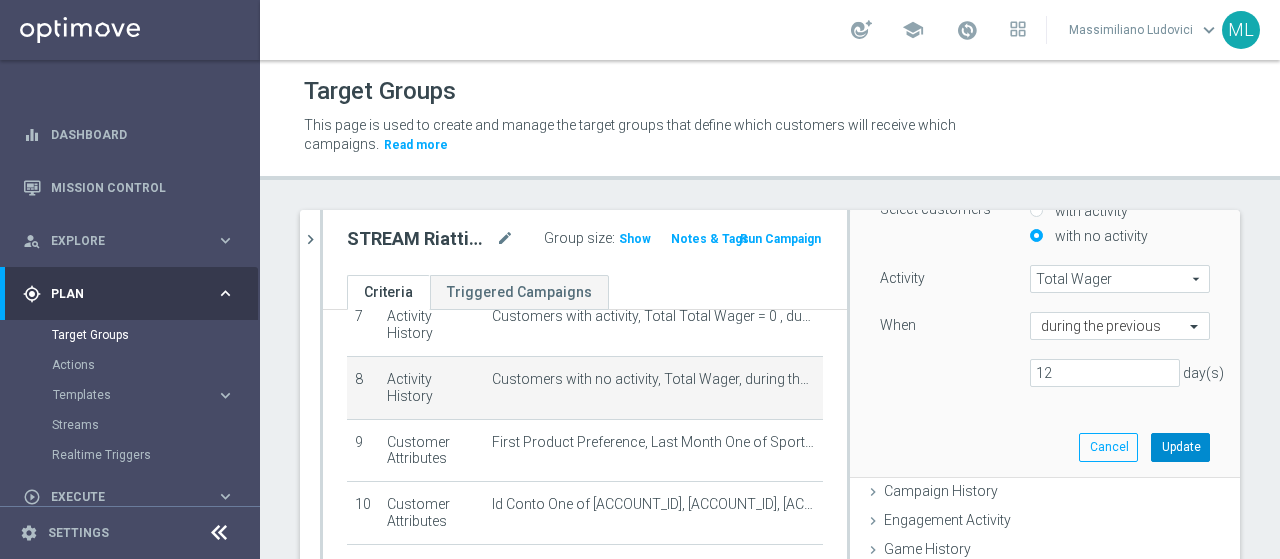 click on "Update" at bounding box center [1180, 447] 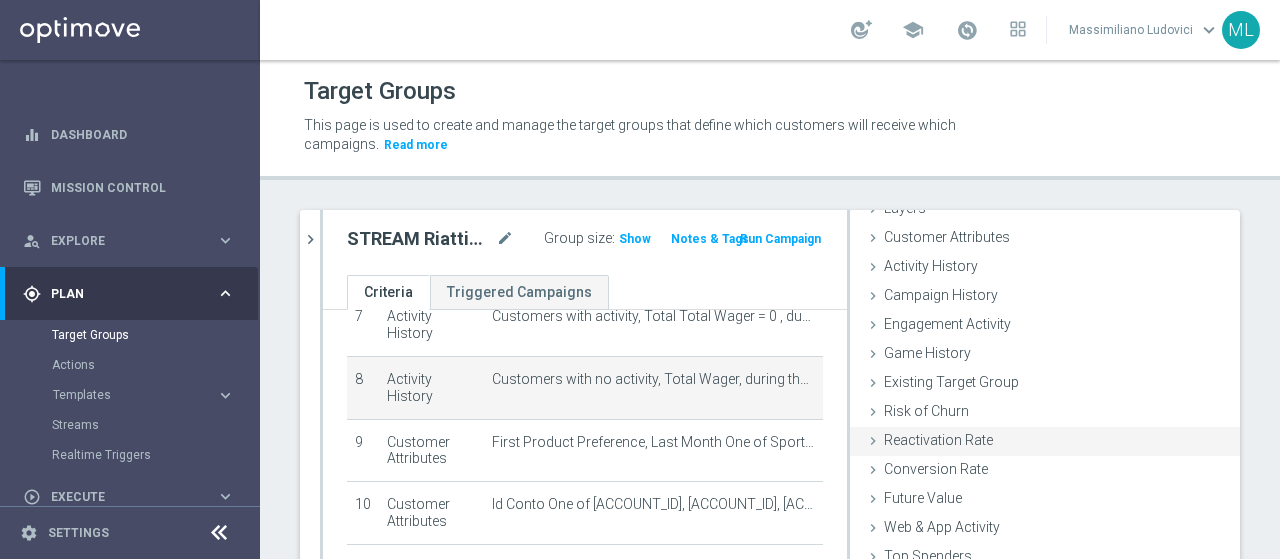 scroll, scrollTop: 92, scrollLeft: 0, axis: vertical 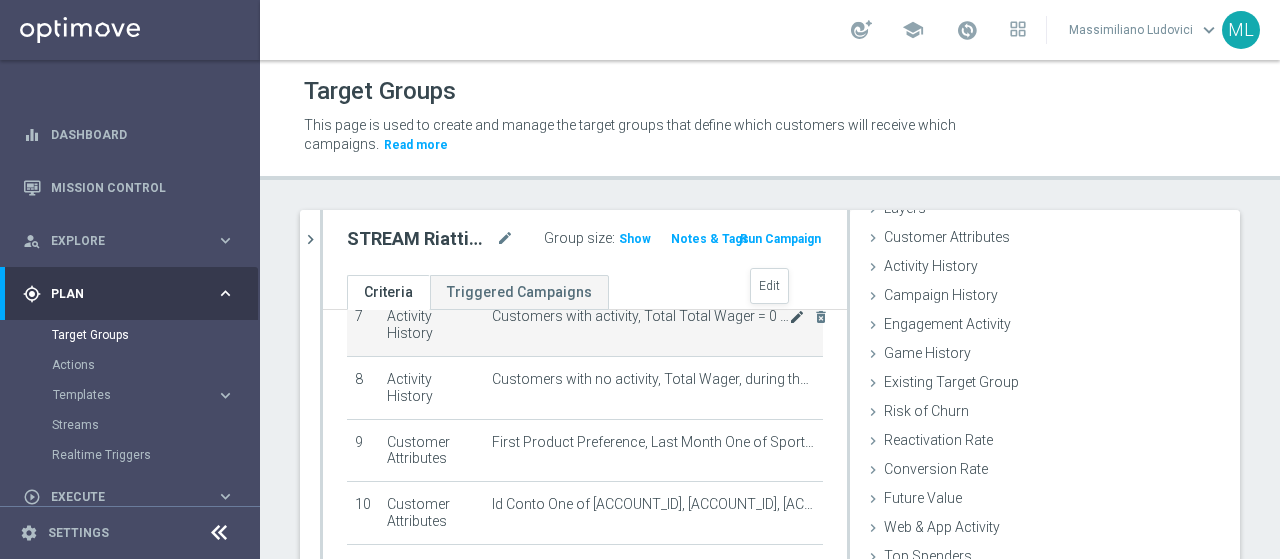 click on "mode_edit" 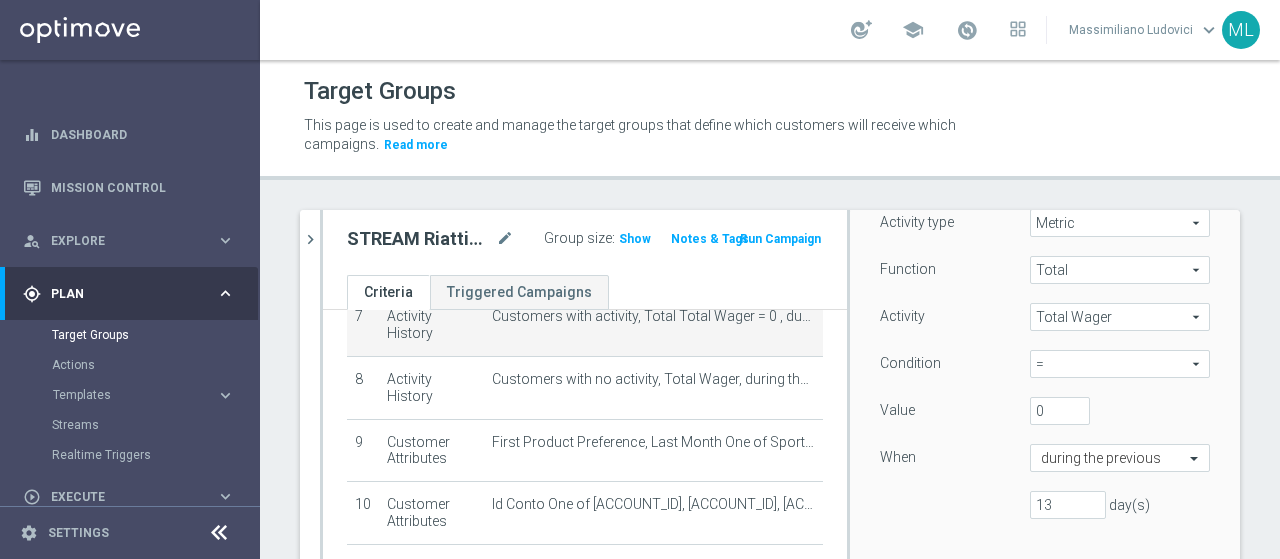 scroll, scrollTop: 361, scrollLeft: 0, axis: vertical 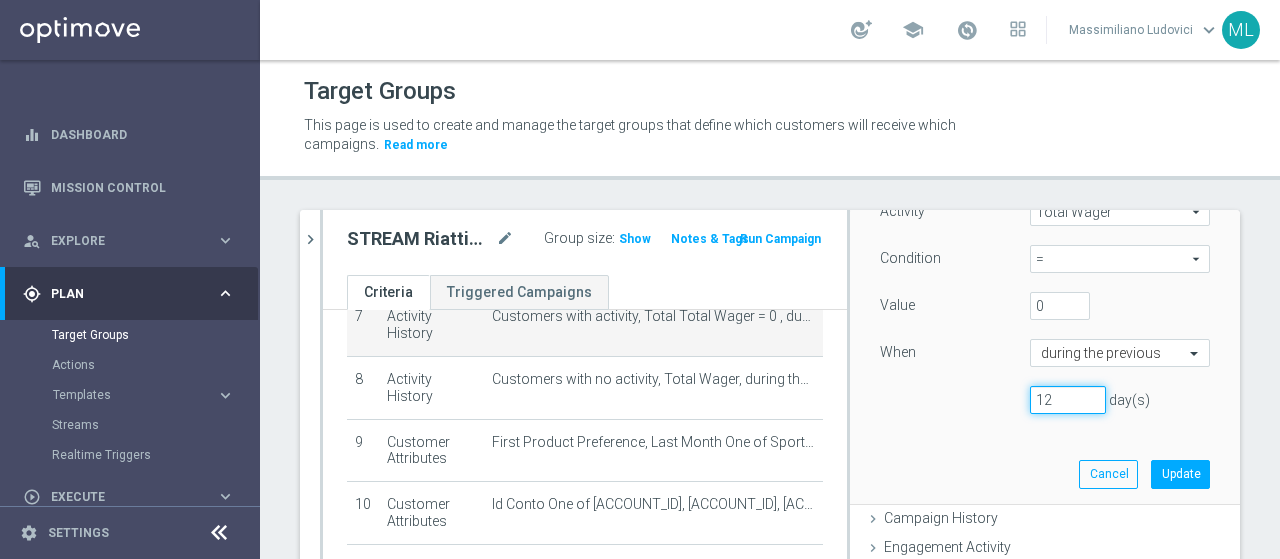 type on "12" 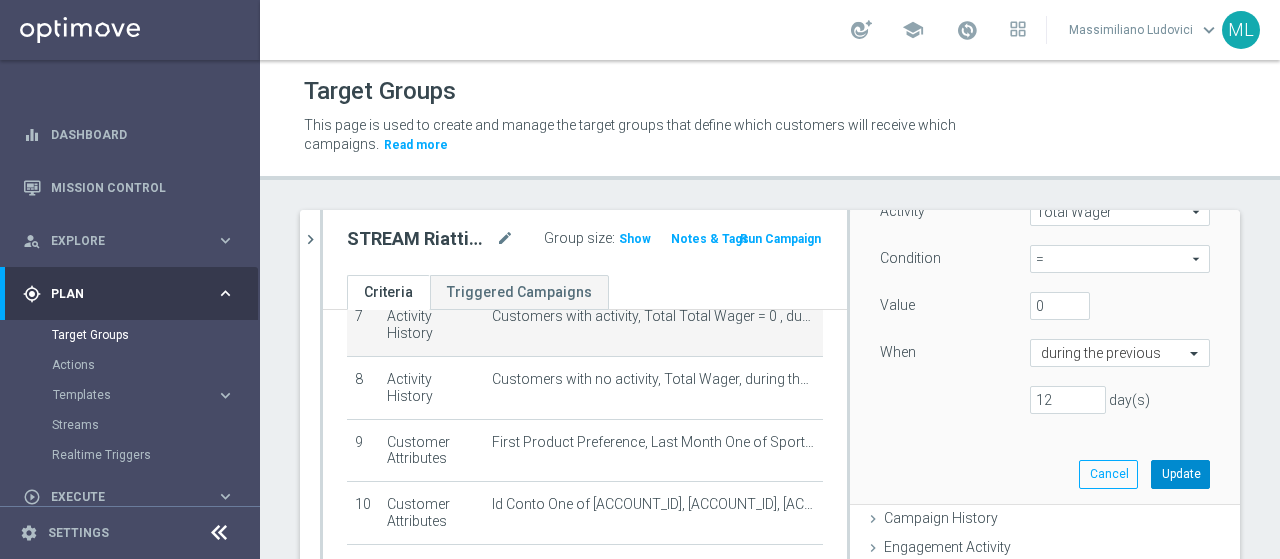 click on "Update" at bounding box center (1180, 474) 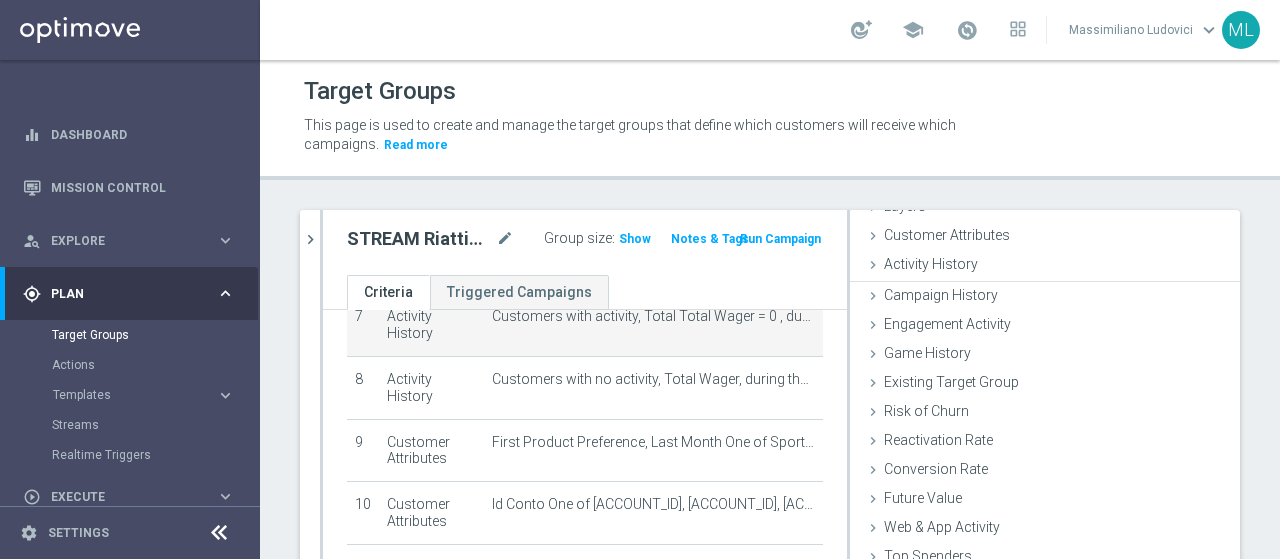 scroll, scrollTop: 92, scrollLeft: 0, axis: vertical 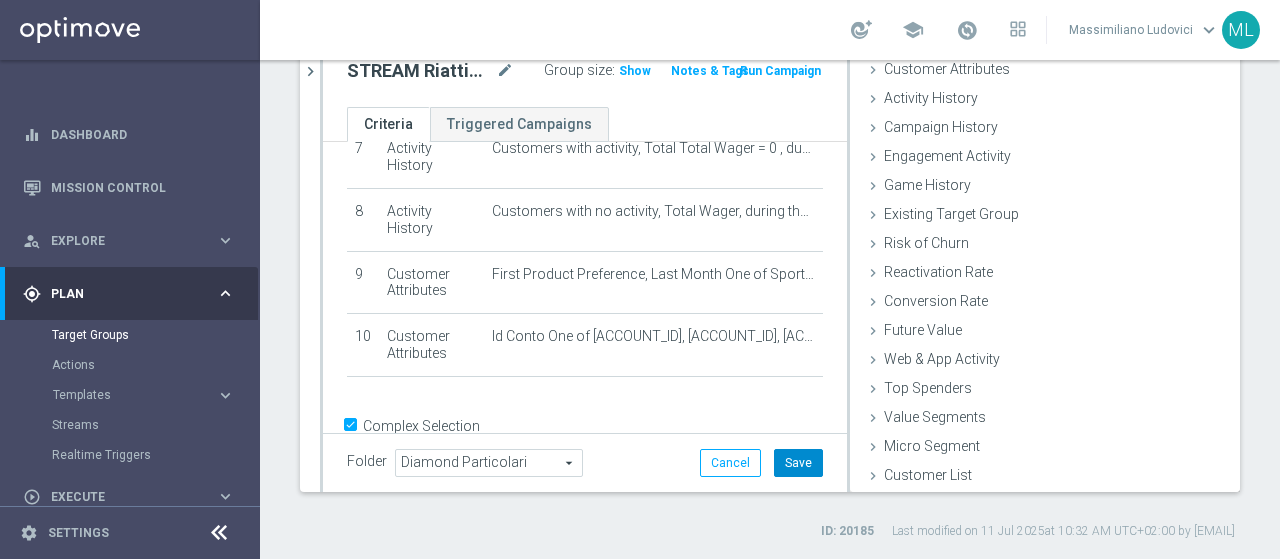 click on "Save" 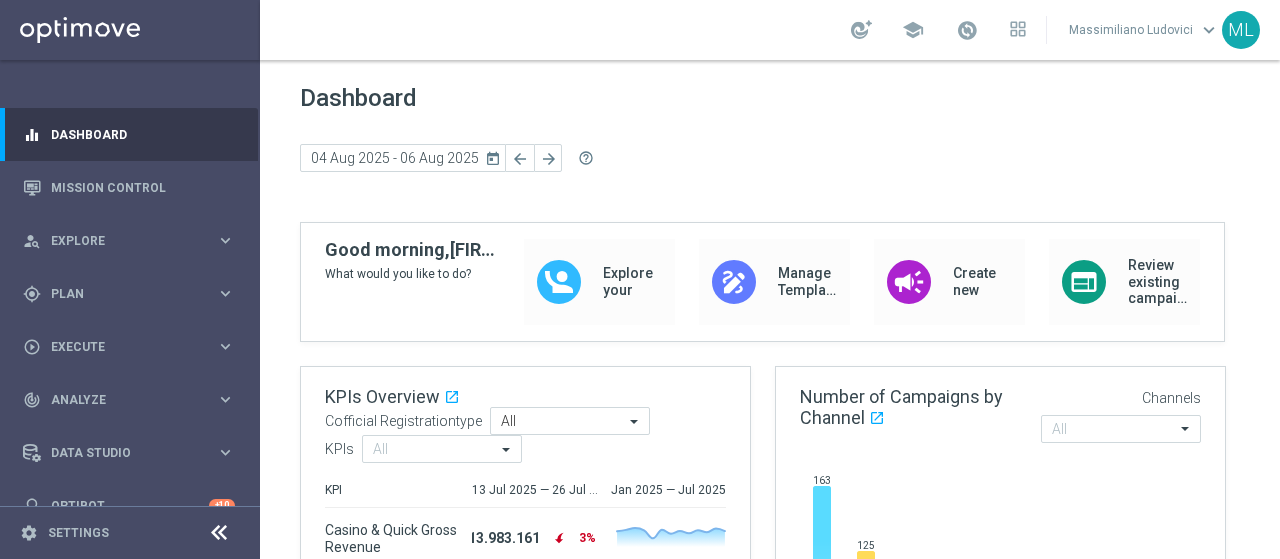 scroll, scrollTop: 0, scrollLeft: 0, axis: both 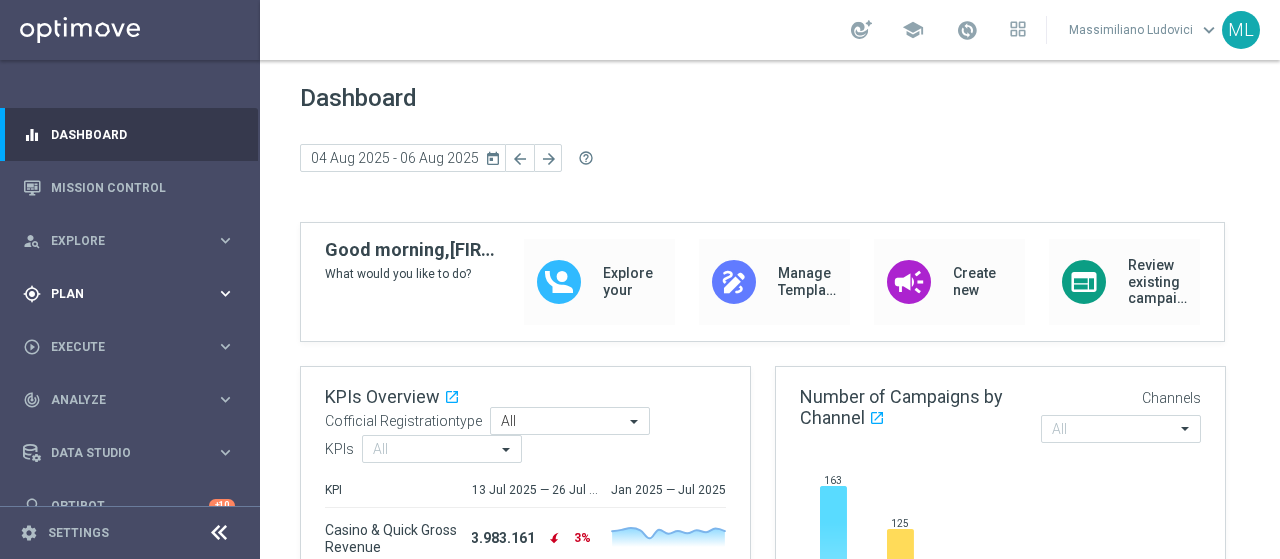 click on "Plan" at bounding box center (133, 294) 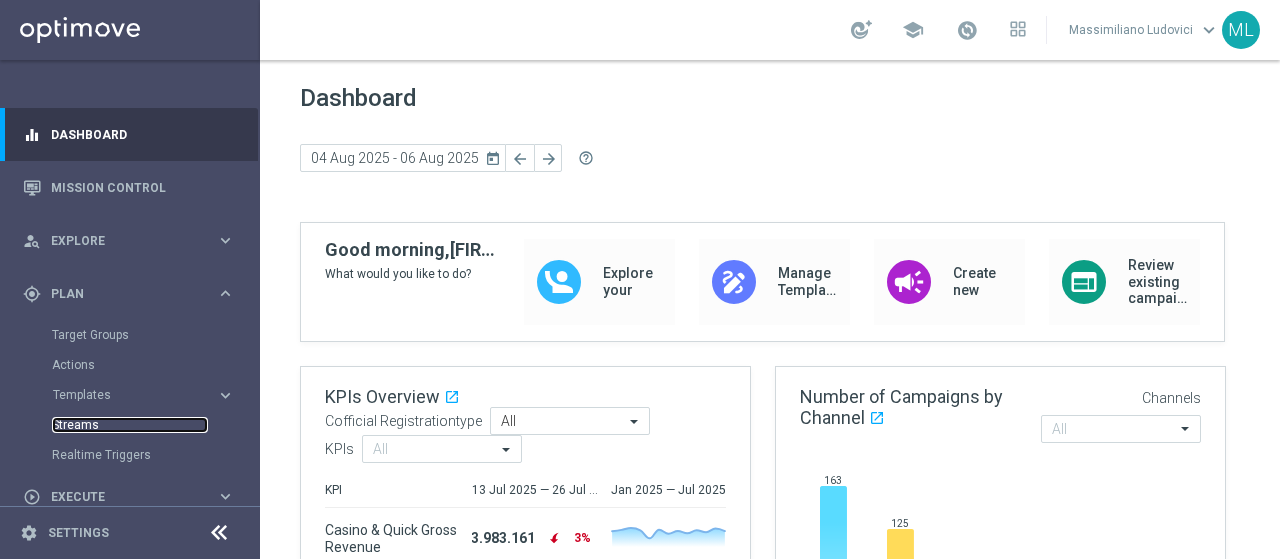 click on "Streams" at bounding box center (130, 425) 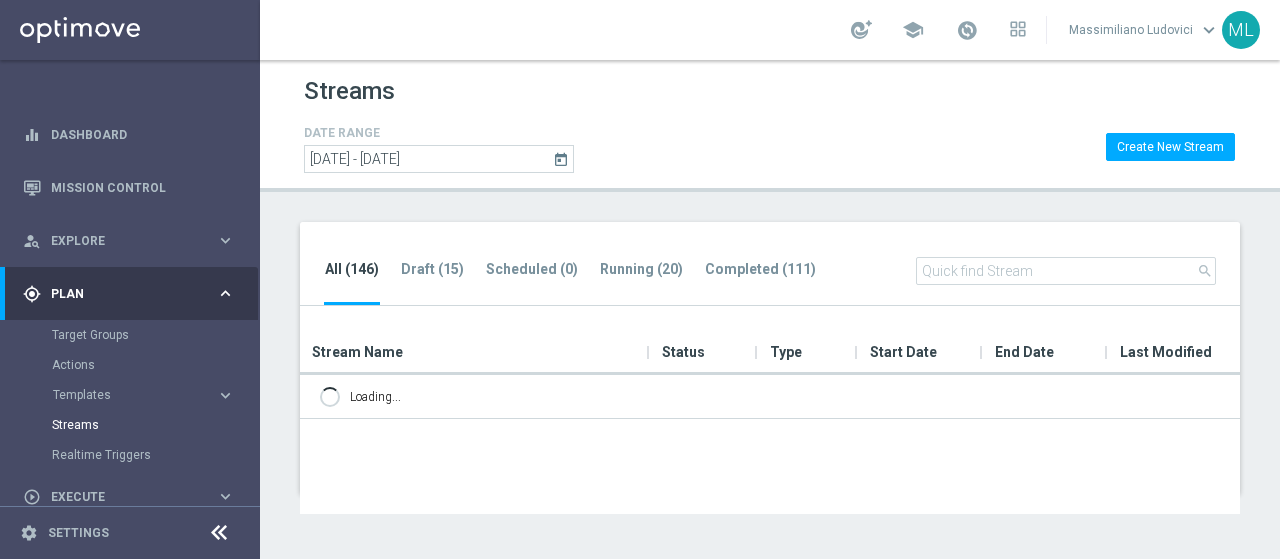 scroll, scrollTop: 0, scrollLeft: 0, axis: both 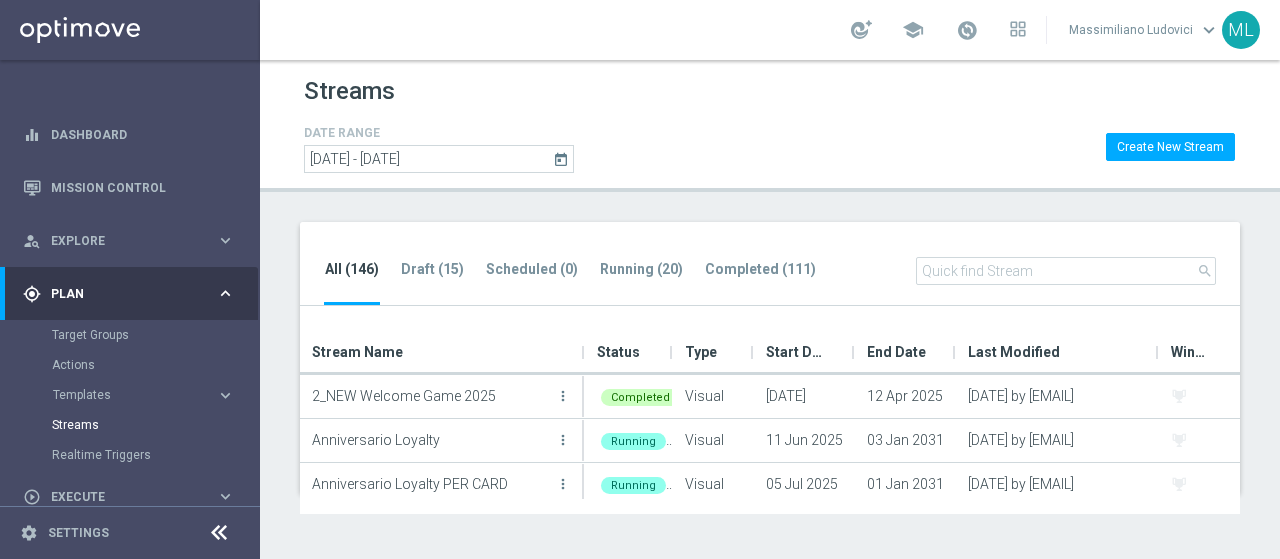 click 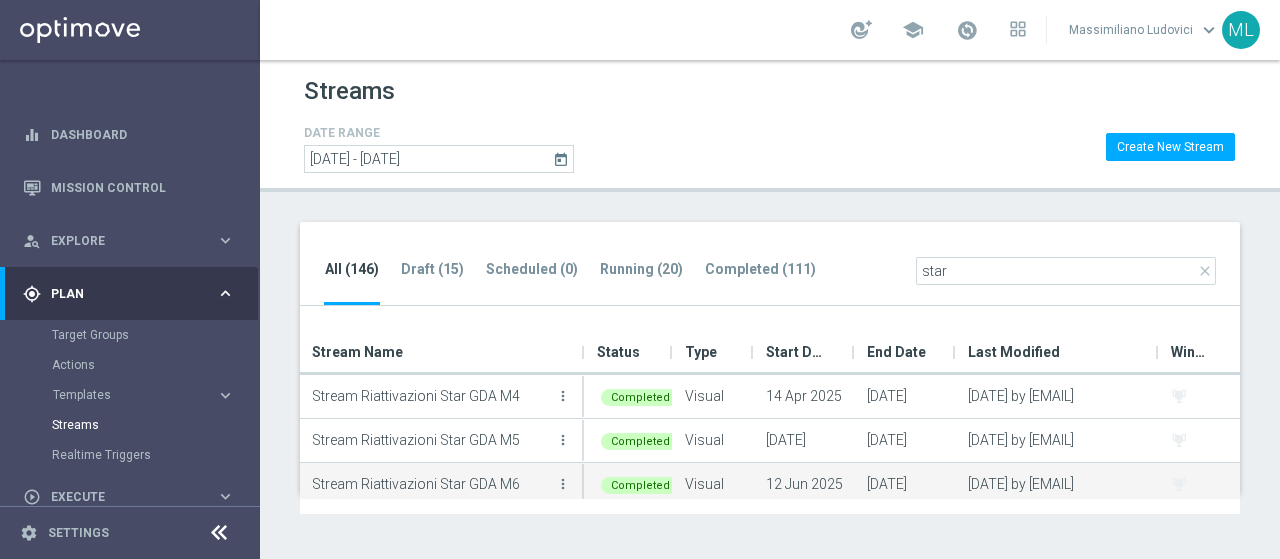 scroll, scrollTop: 139, scrollLeft: 0, axis: vertical 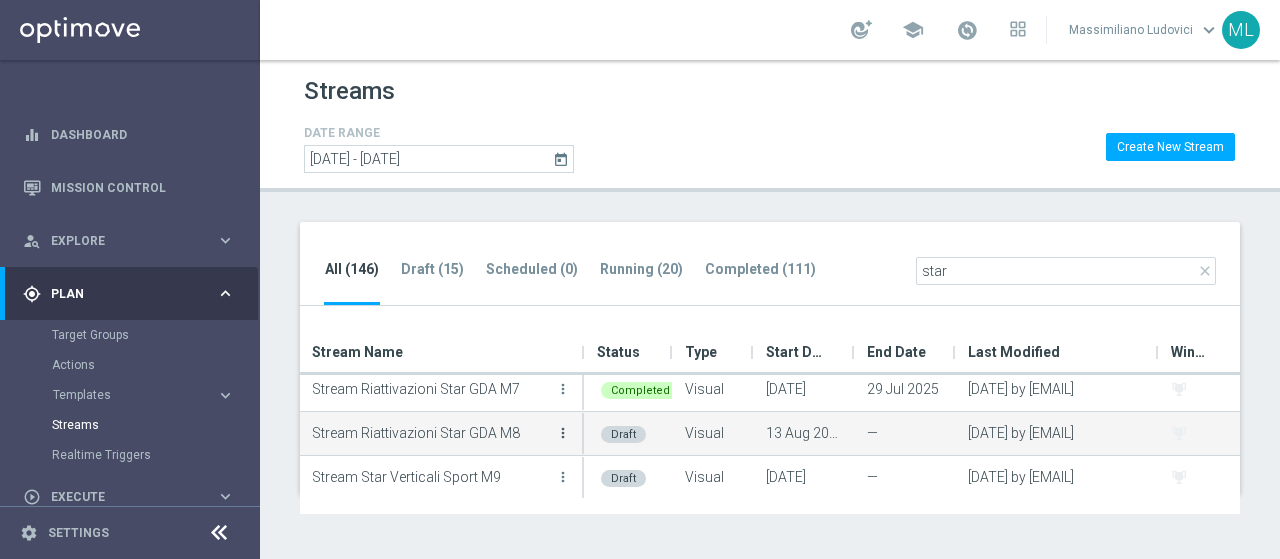 type on "star" 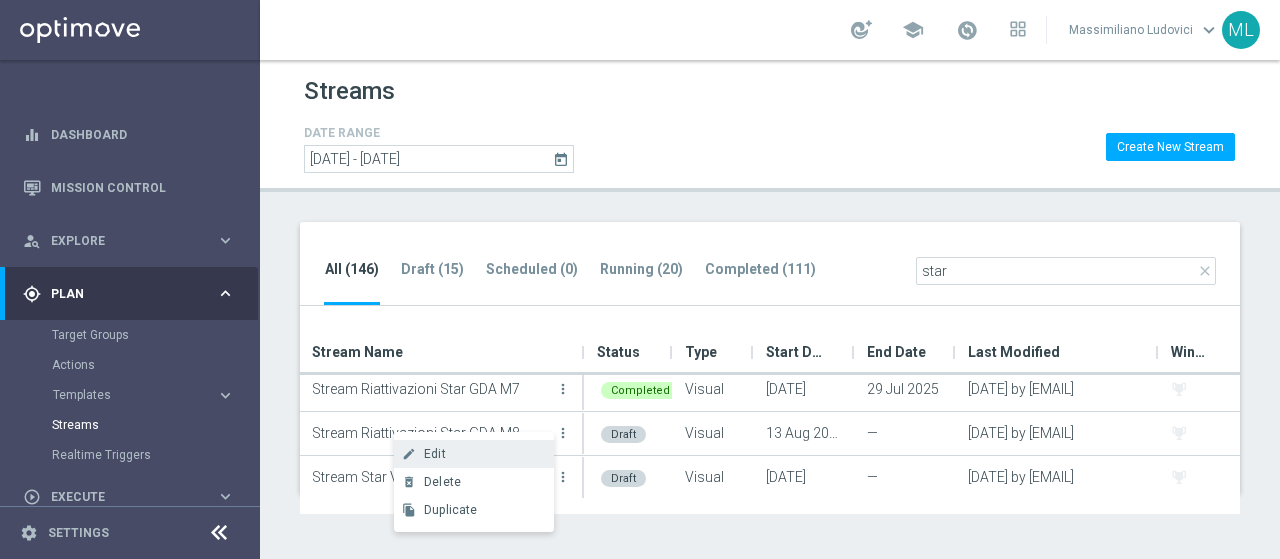 click on "Edit" at bounding box center (435, 454) 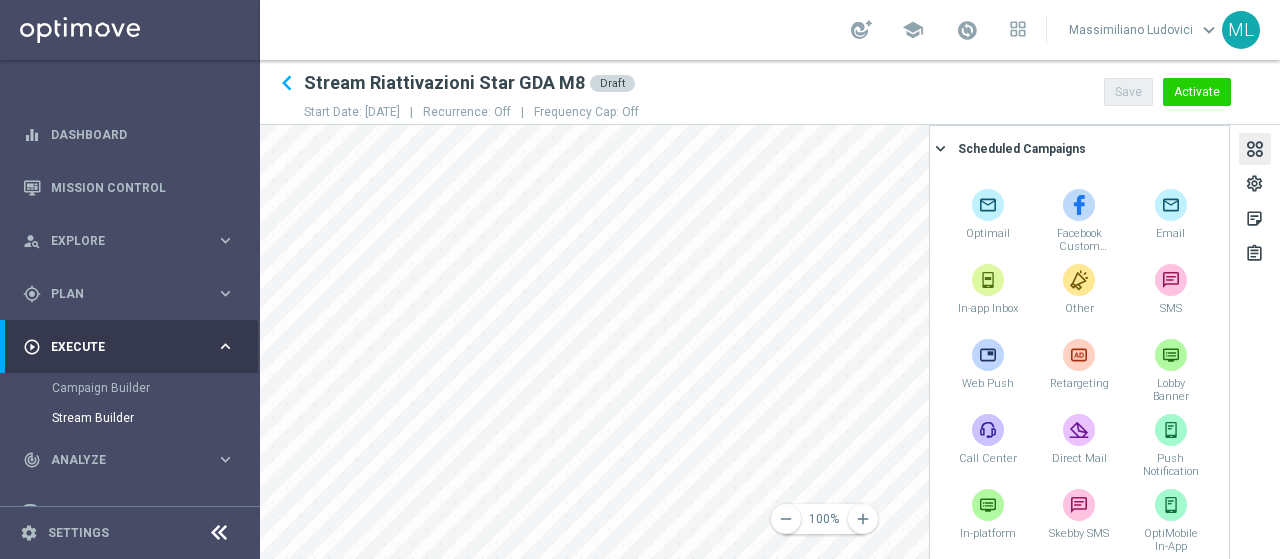 click 